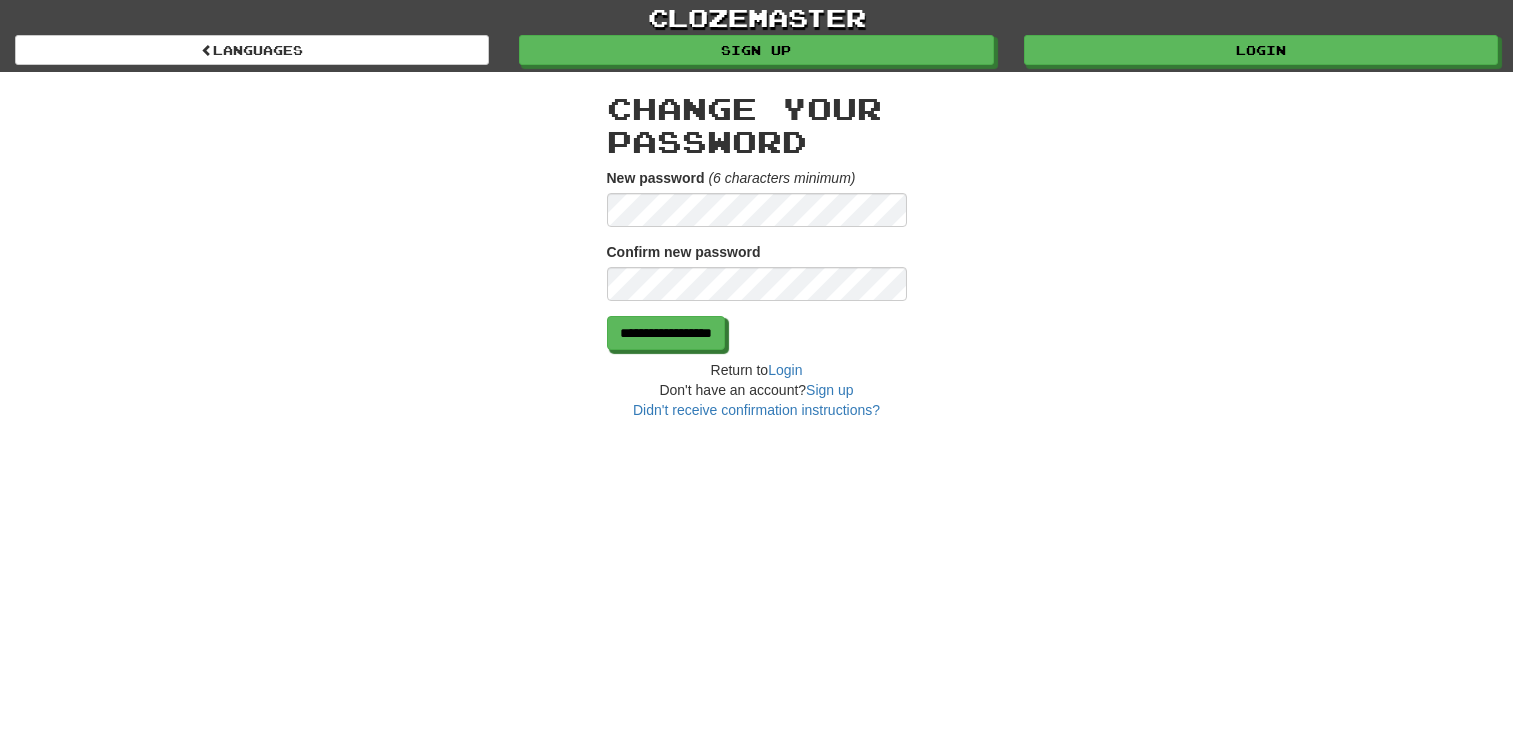 scroll, scrollTop: 0, scrollLeft: 0, axis: both 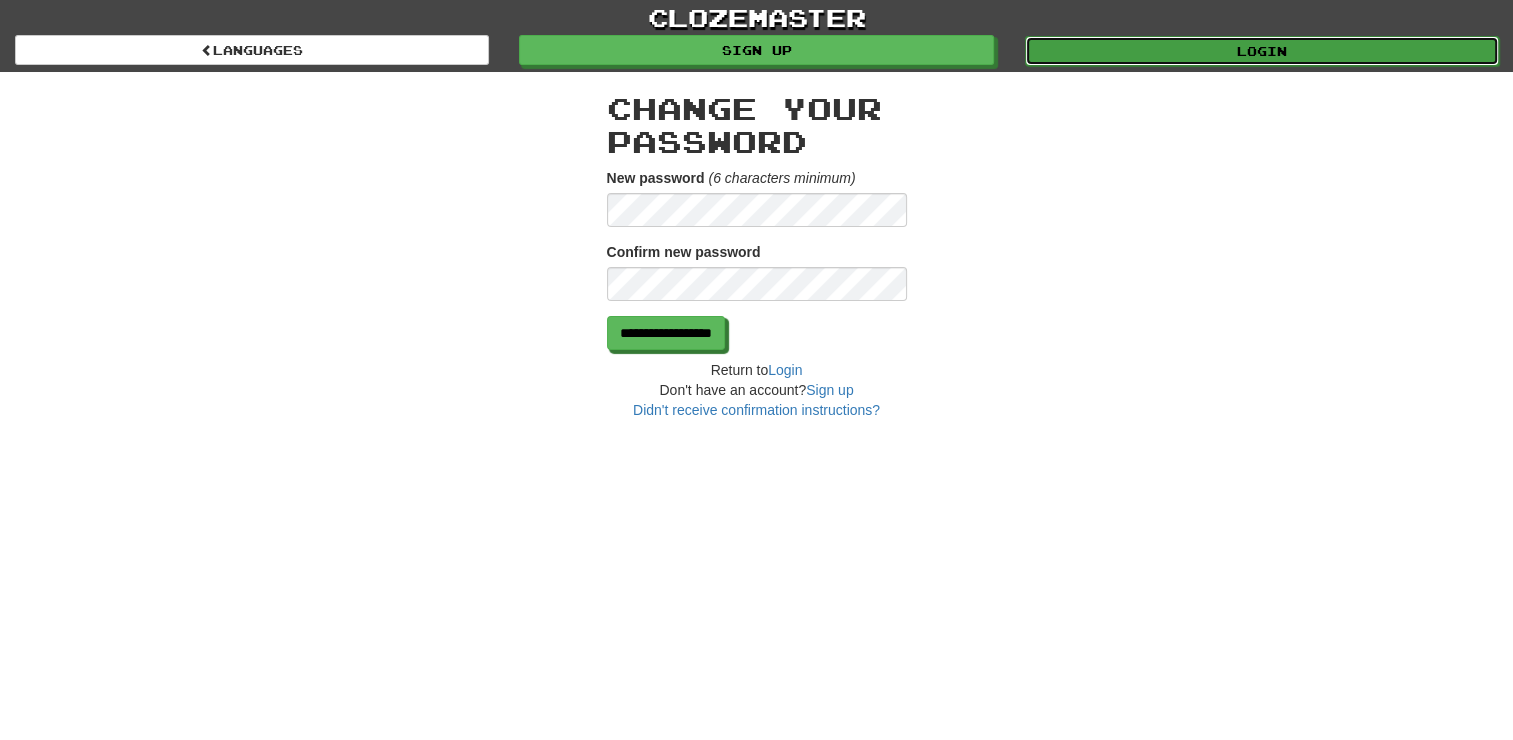 click on "Login" at bounding box center [1262, 51] 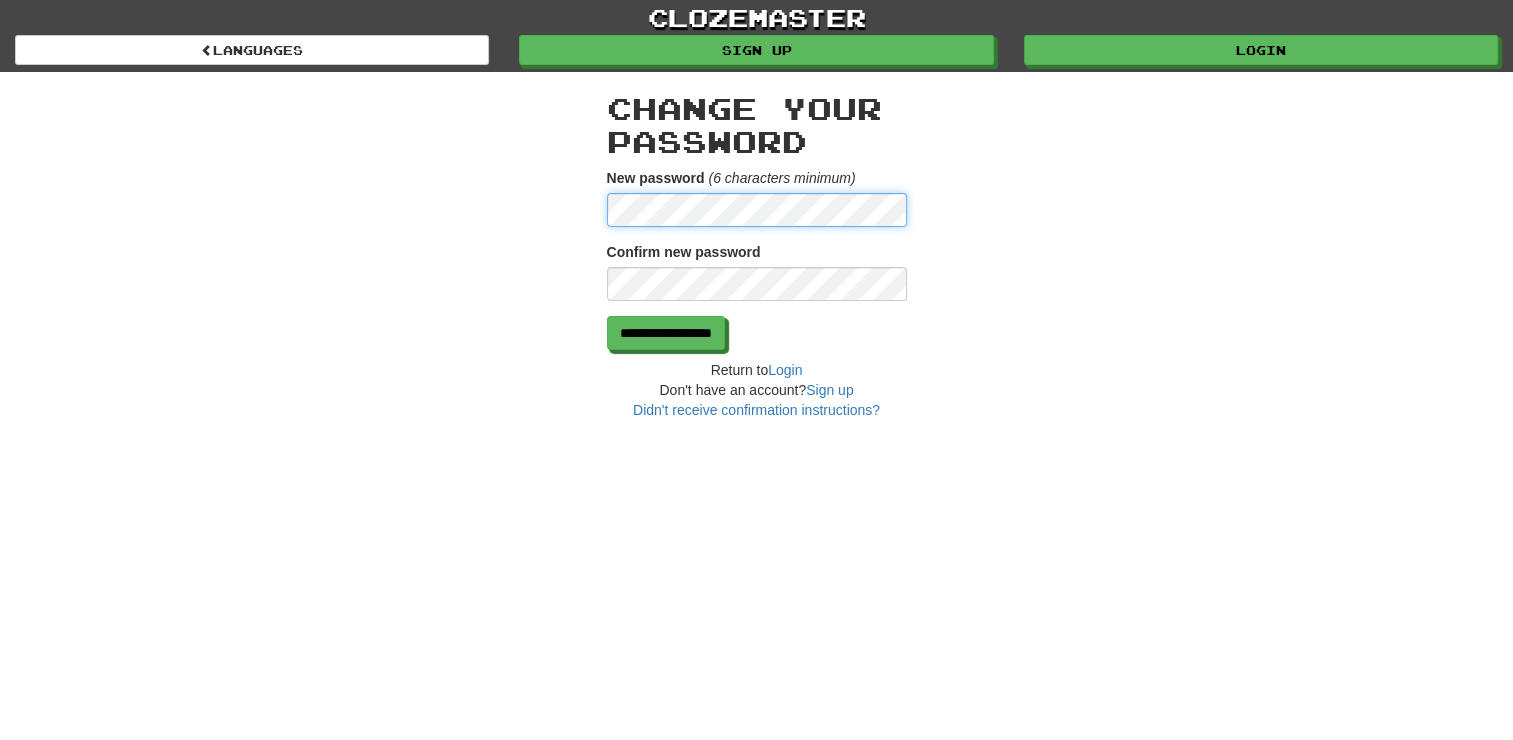 click on "**********" at bounding box center (757, 246) 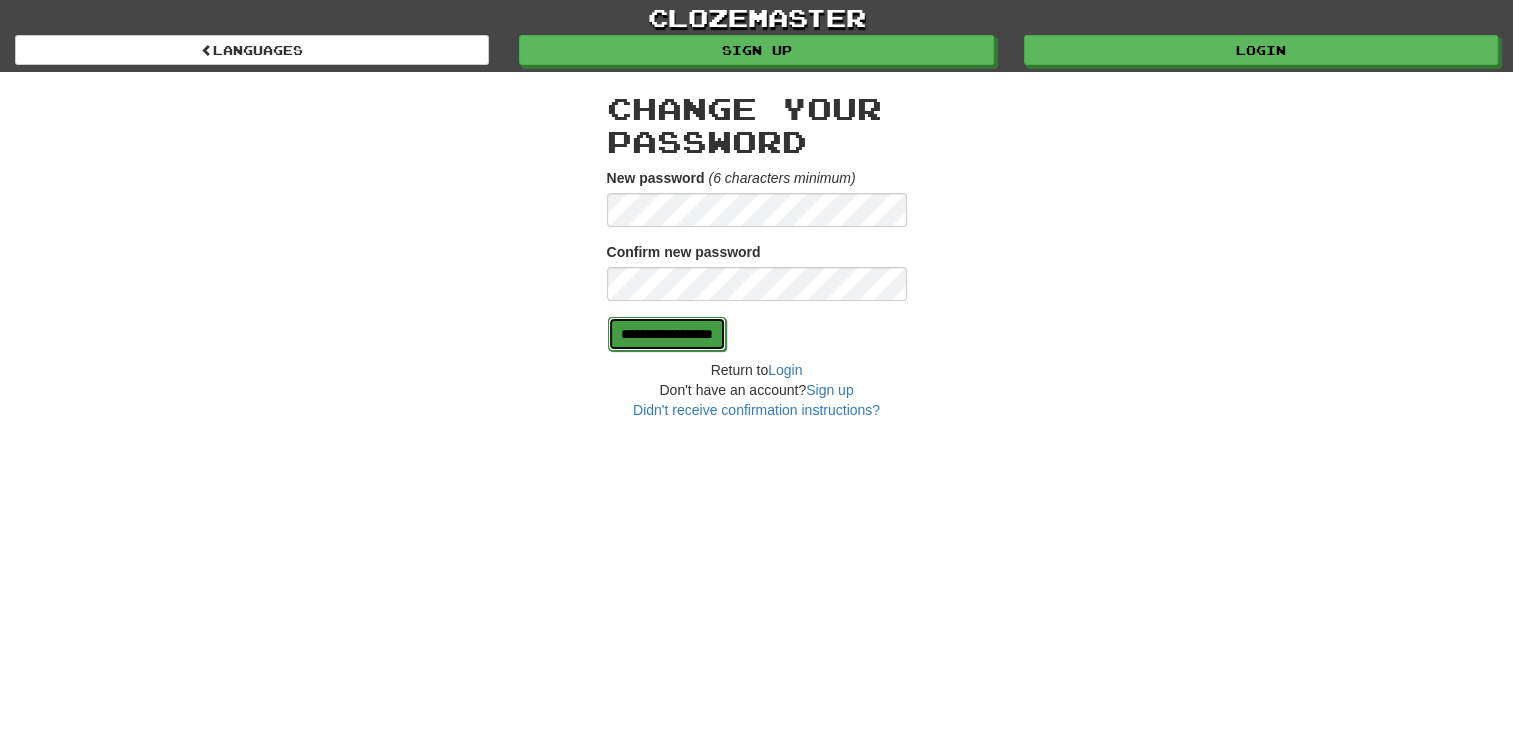click on "**********" at bounding box center (667, 334) 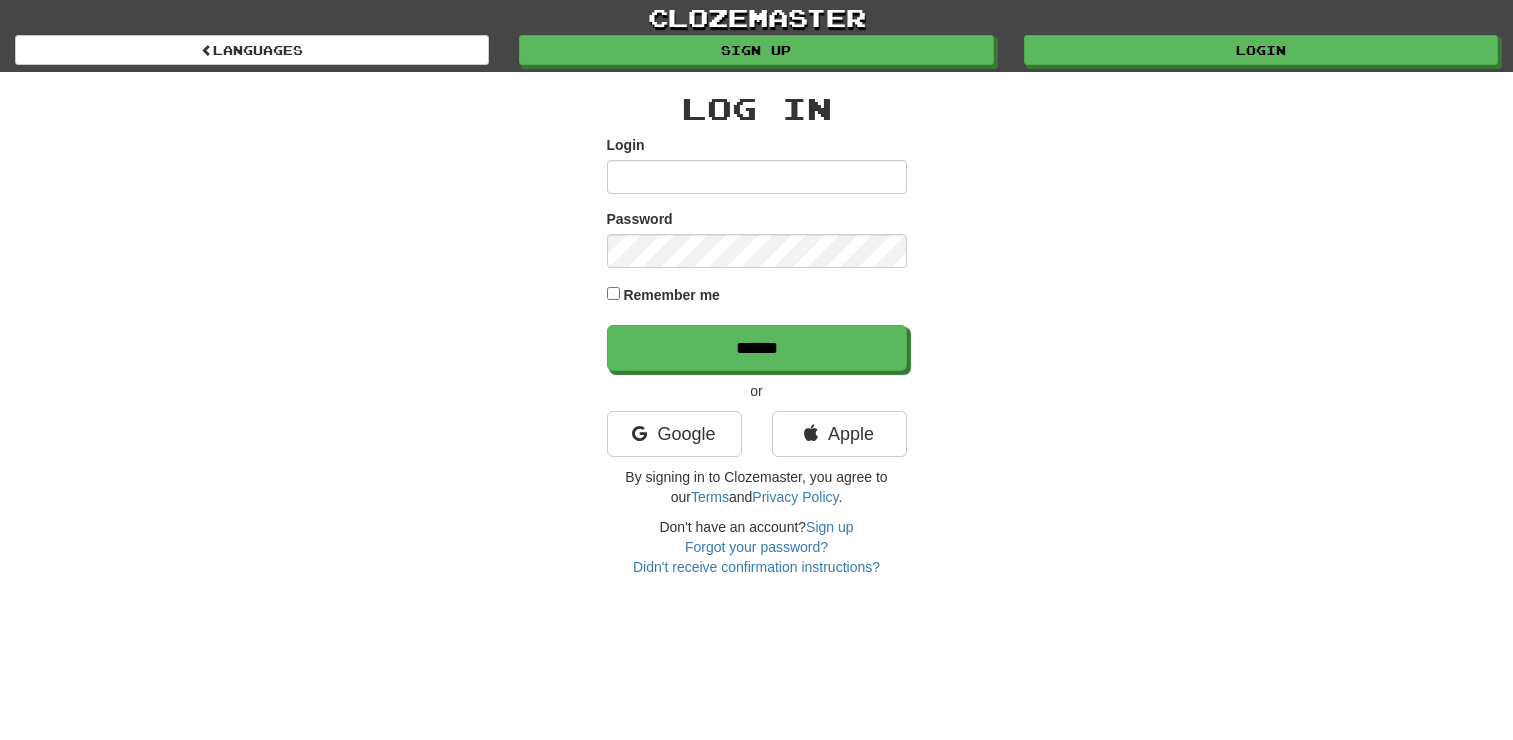 scroll, scrollTop: 0, scrollLeft: 0, axis: both 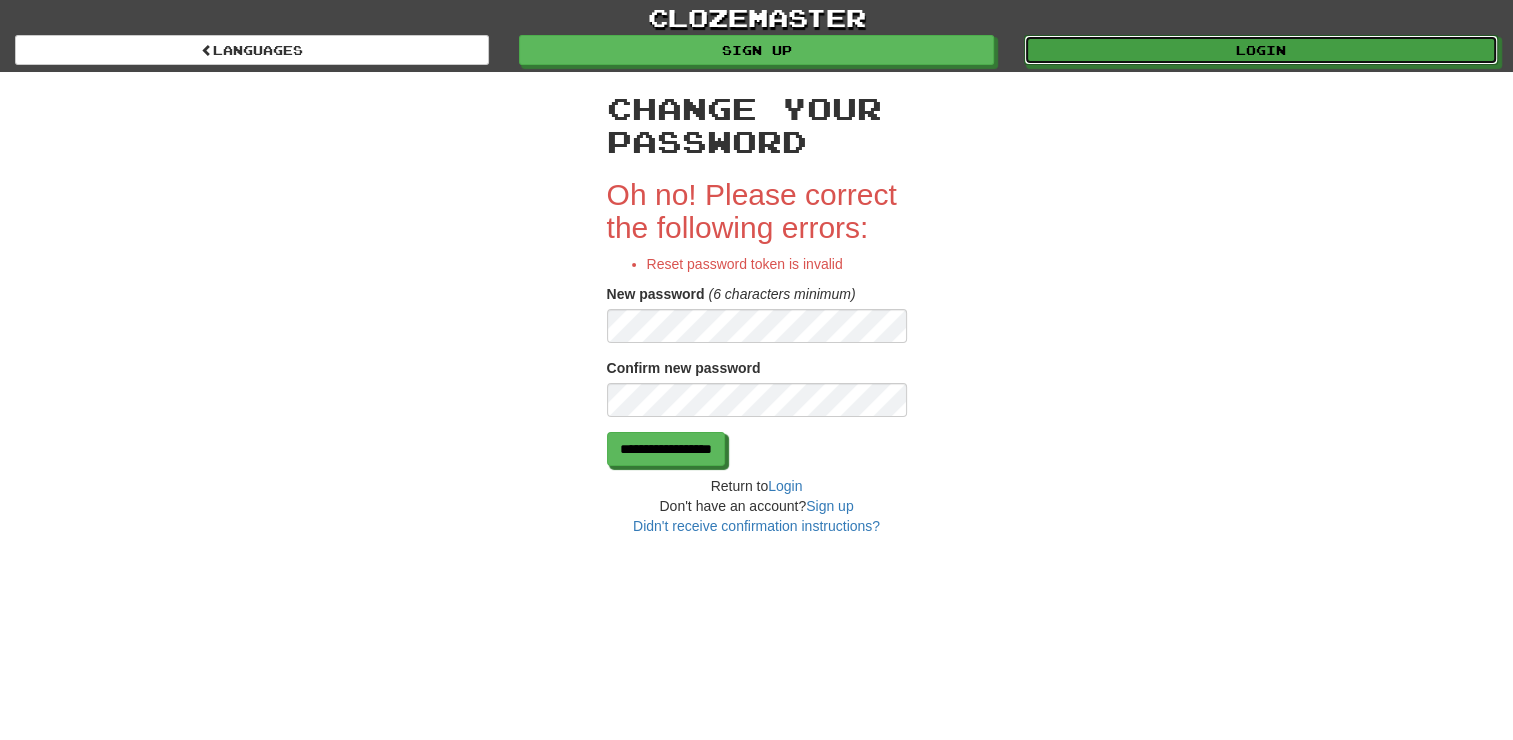 drag, startPoint x: 1233, startPoint y: 52, endPoint x: 1184, endPoint y: 68, distance: 51.546097 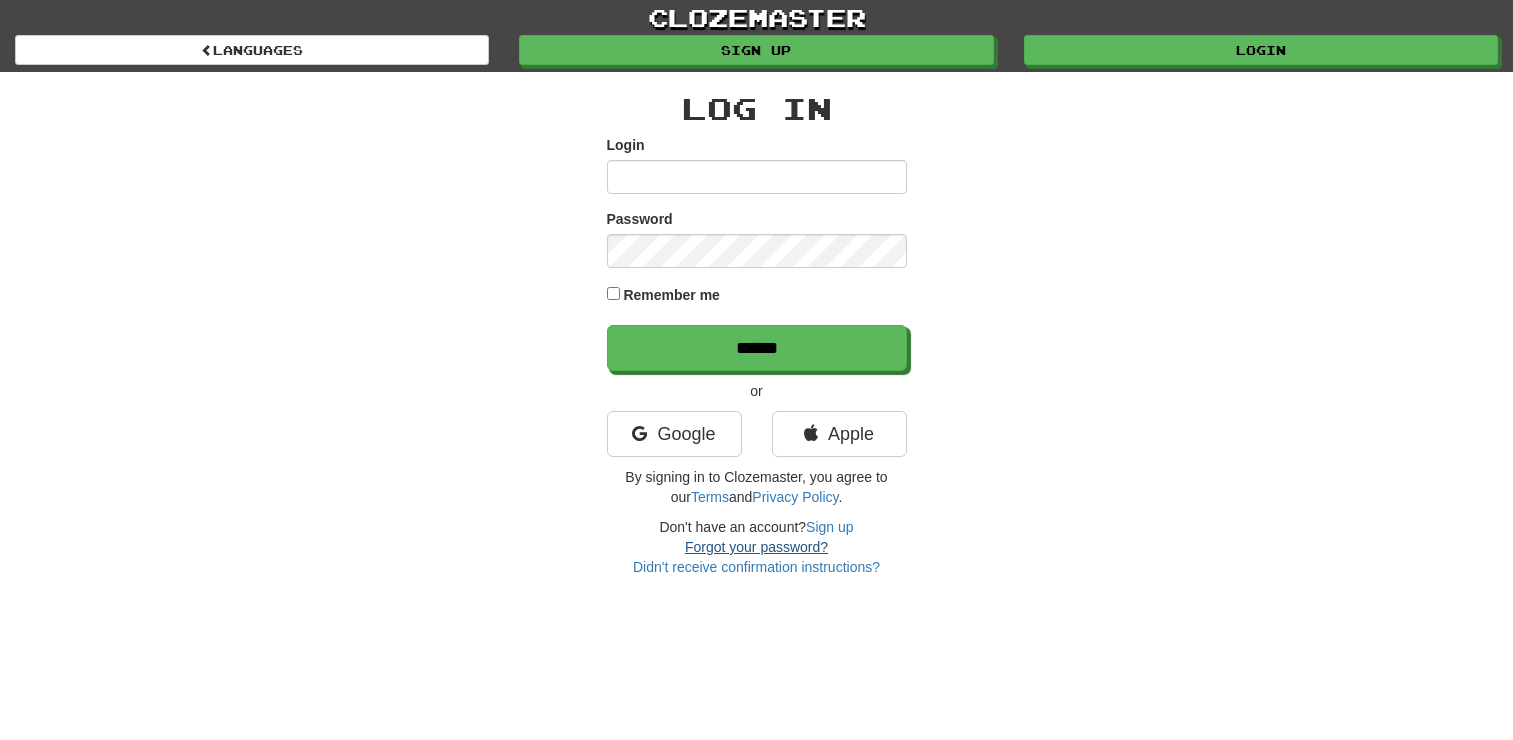 scroll, scrollTop: 0, scrollLeft: 0, axis: both 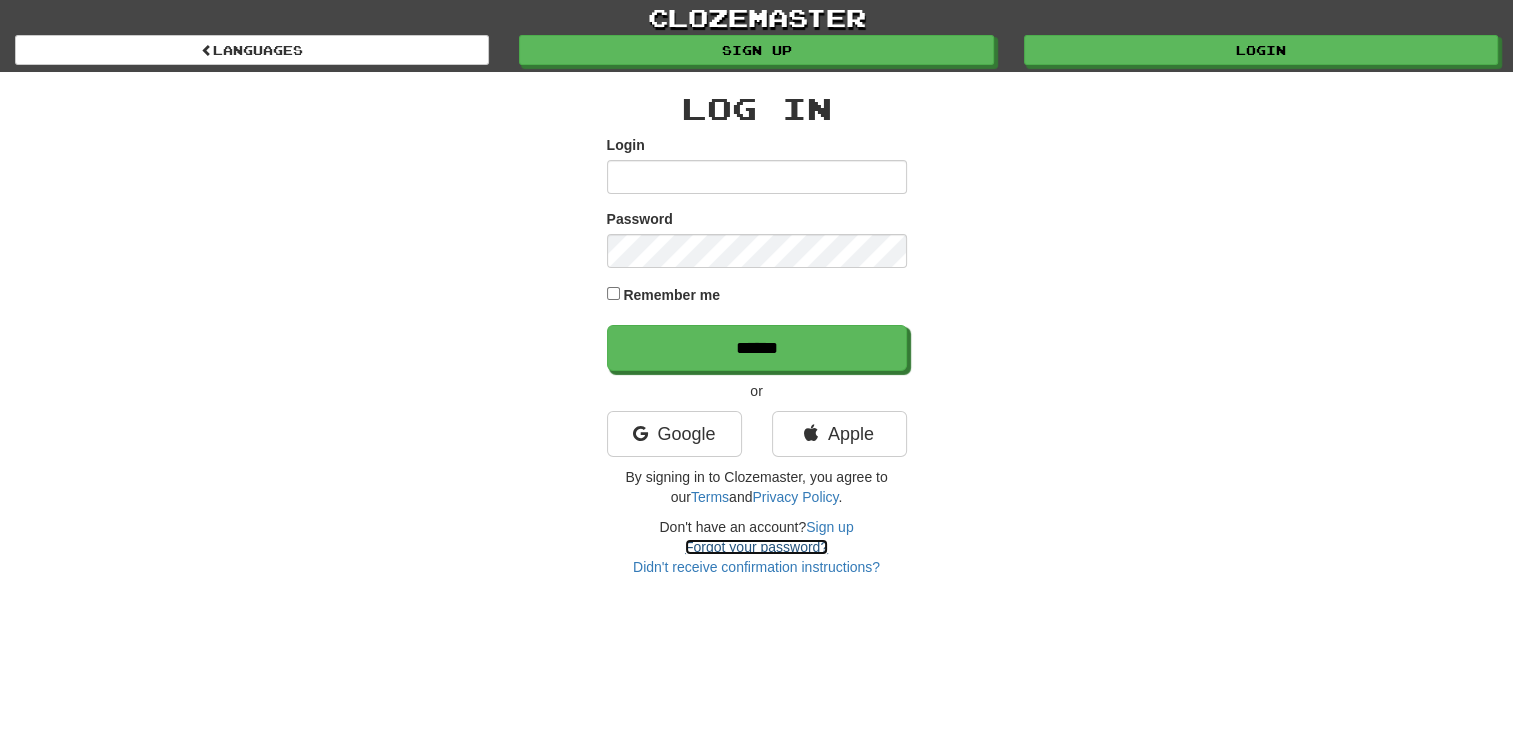 click on "Forgot your password?" at bounding box center (756, 547) 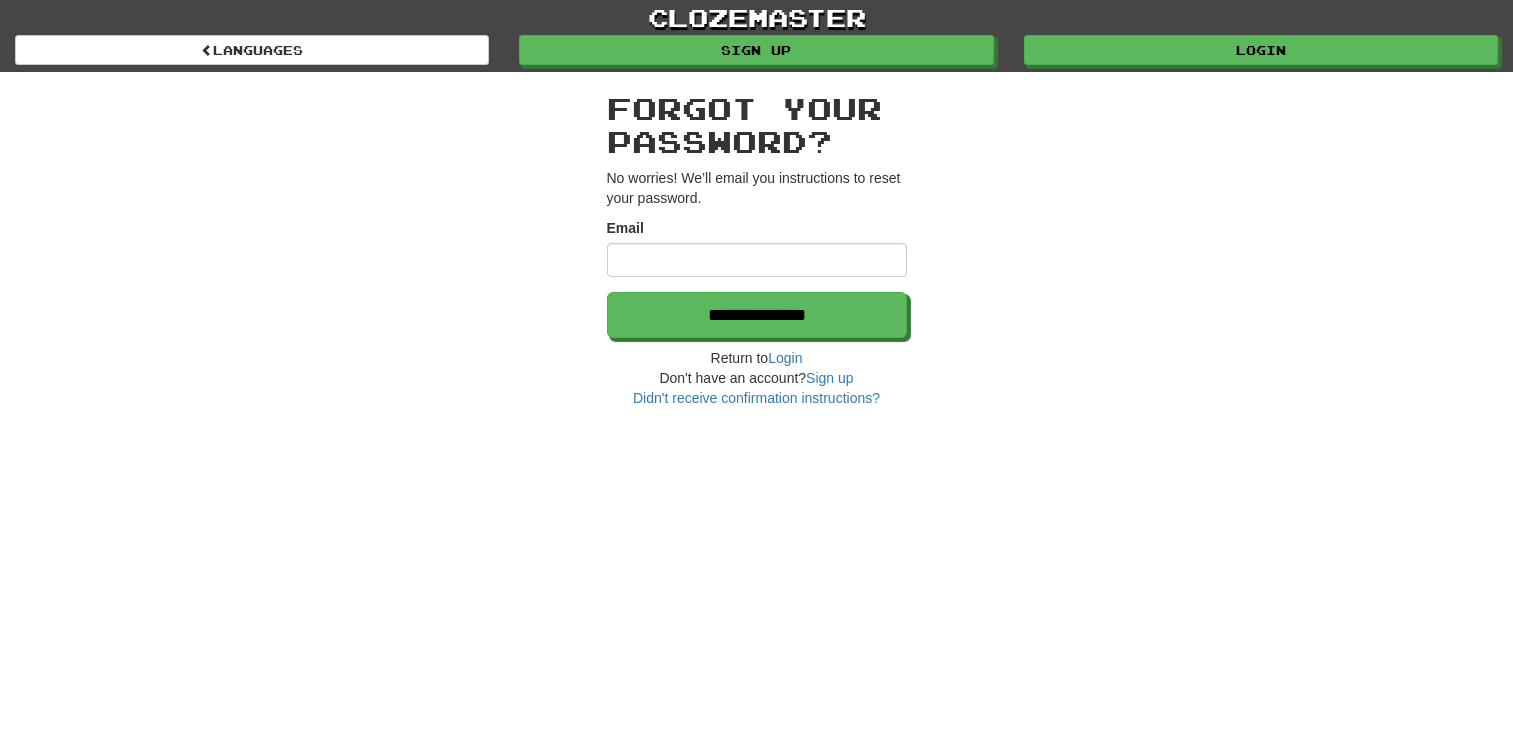 scroll, scrollTop: 0, scrollLeft: 0, axis: both 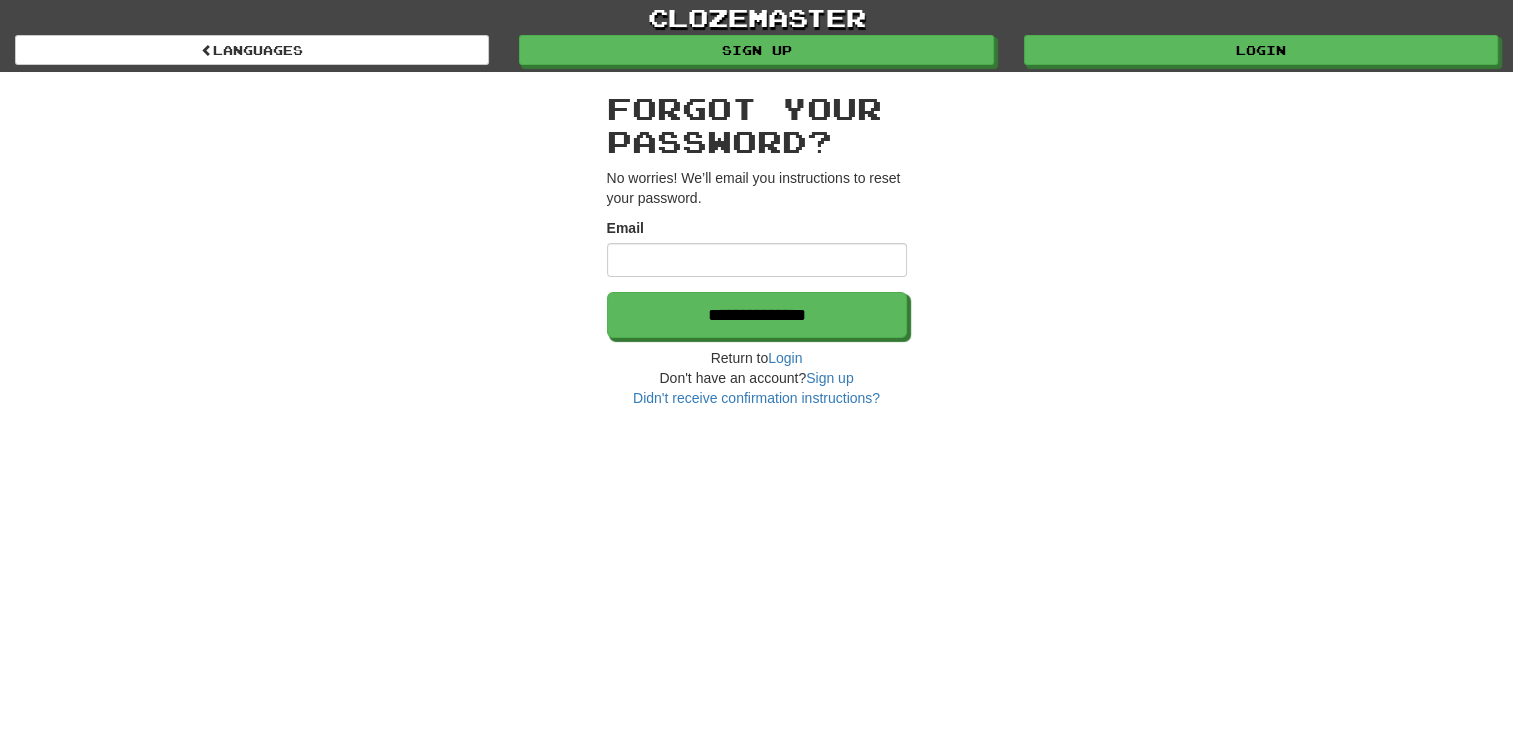 type on "**********" 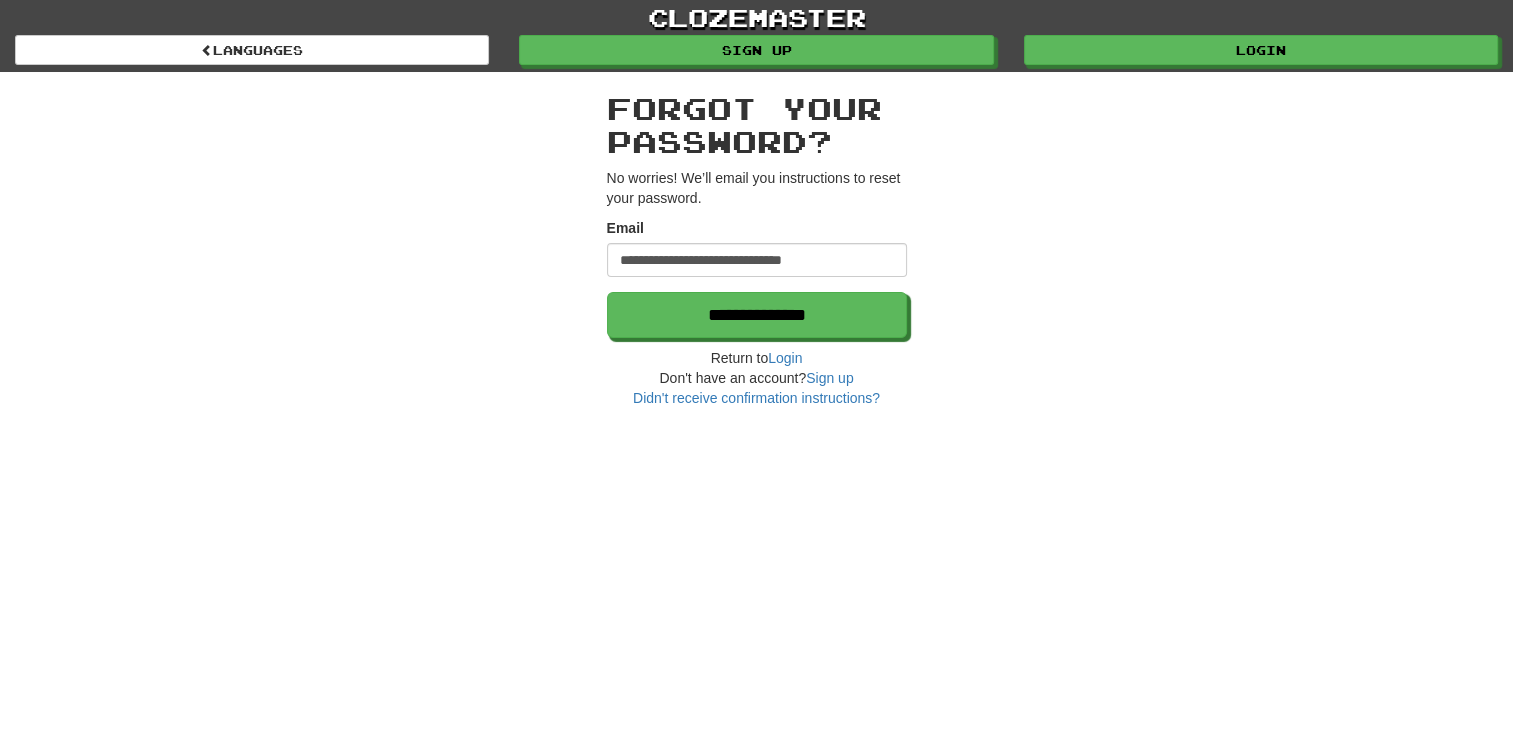 click on "Forgot your password?" at bounding box center [757, 125] 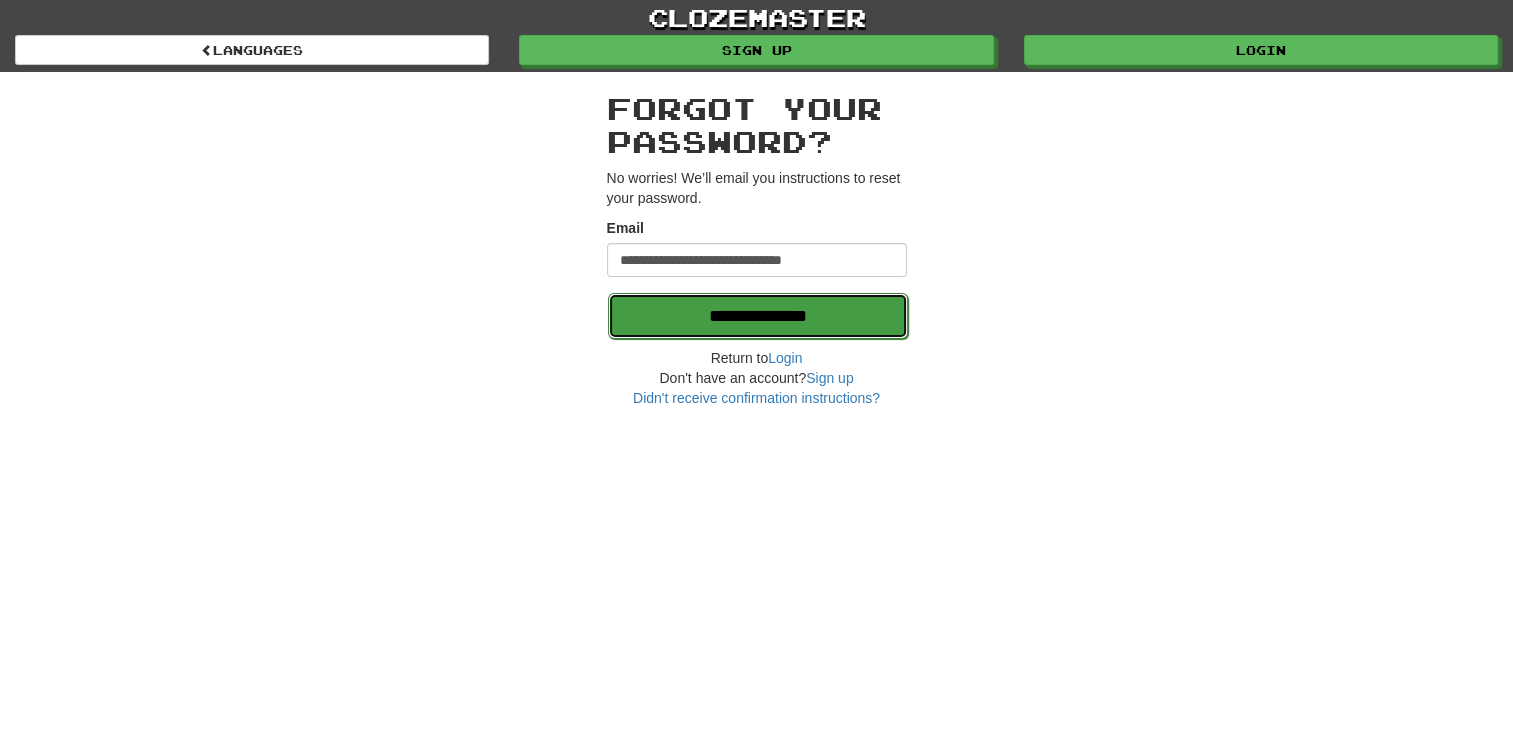 click on "**********" at bounding box center (758, 316) 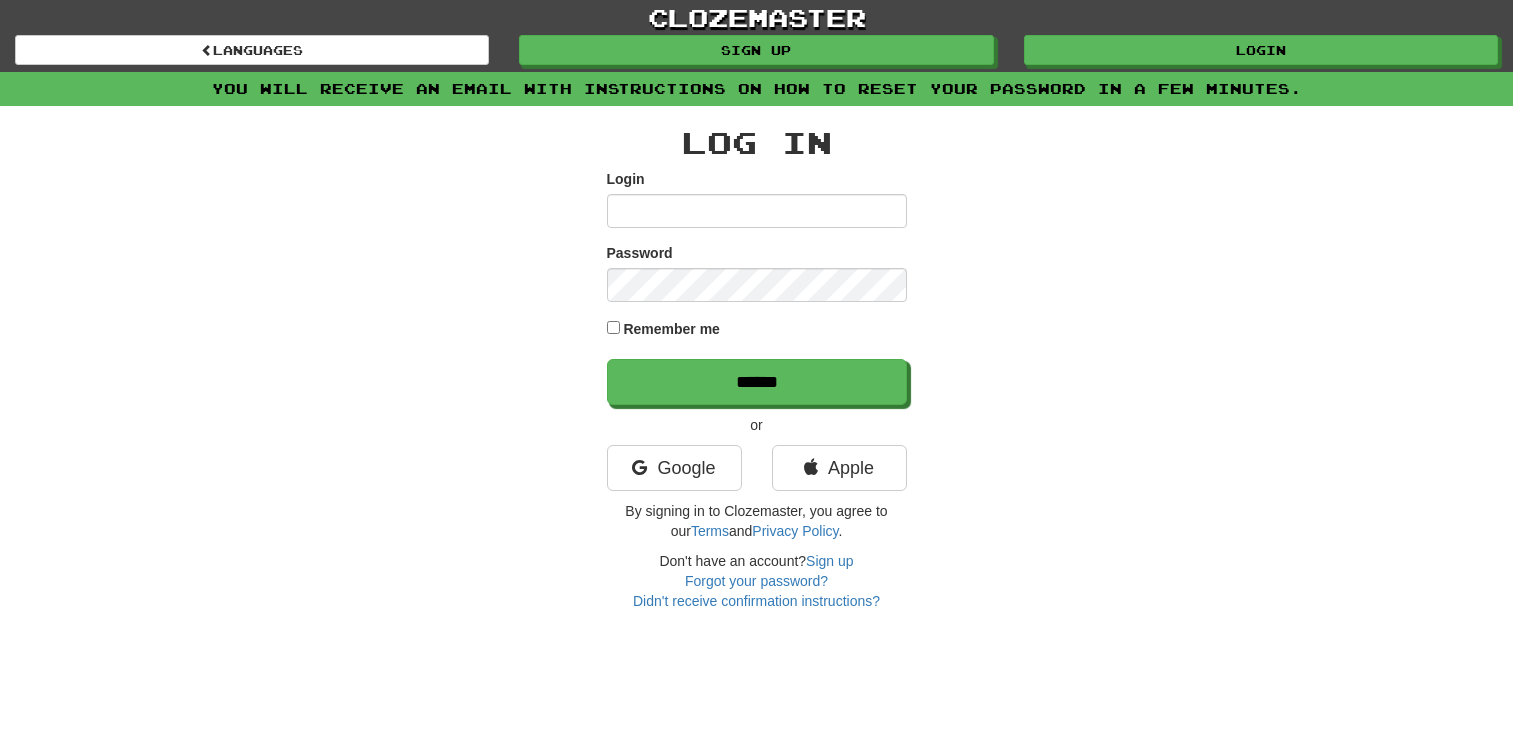 scroll, scrollTop: 0, scrollLeft: 0, axis: both 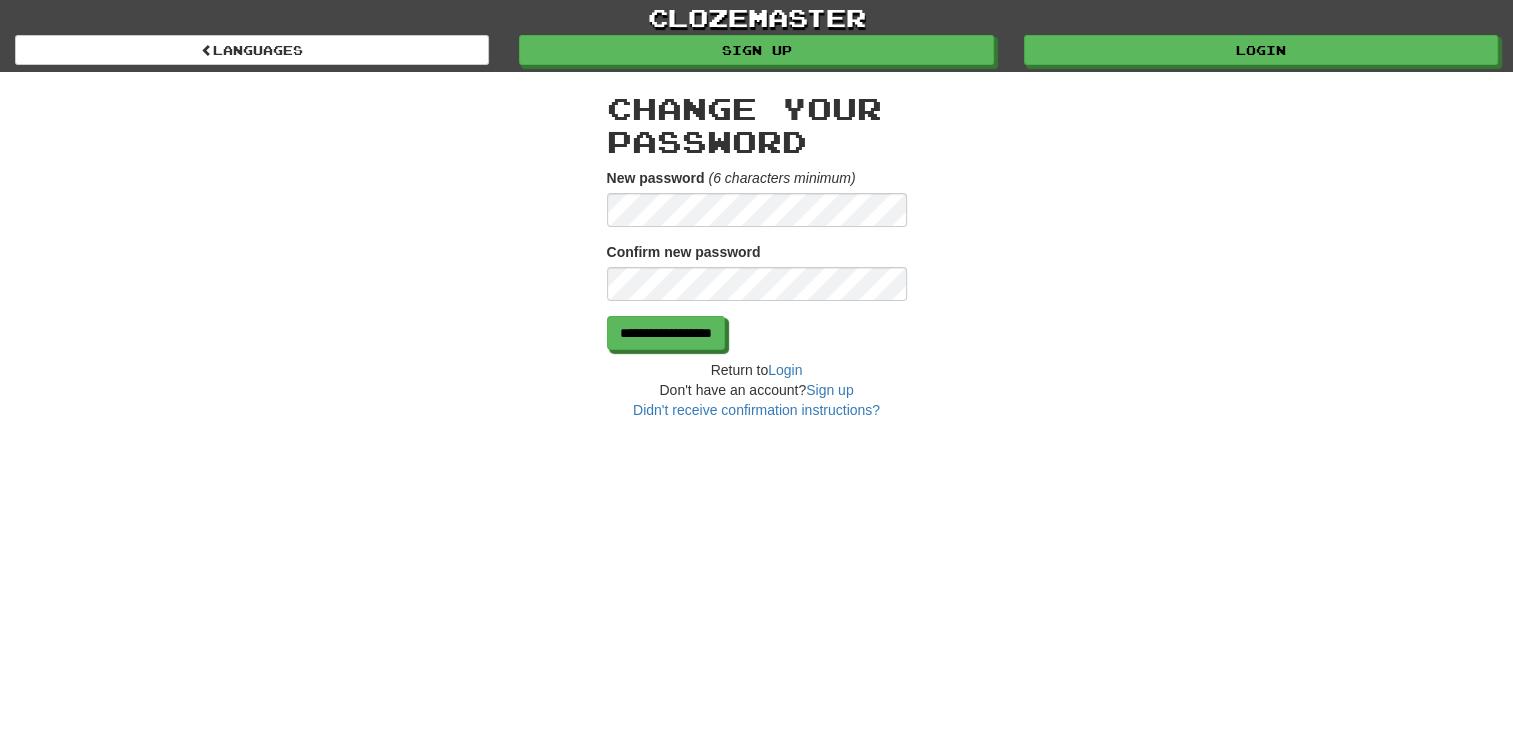 click on "**********" at bounding box center [757, 246] 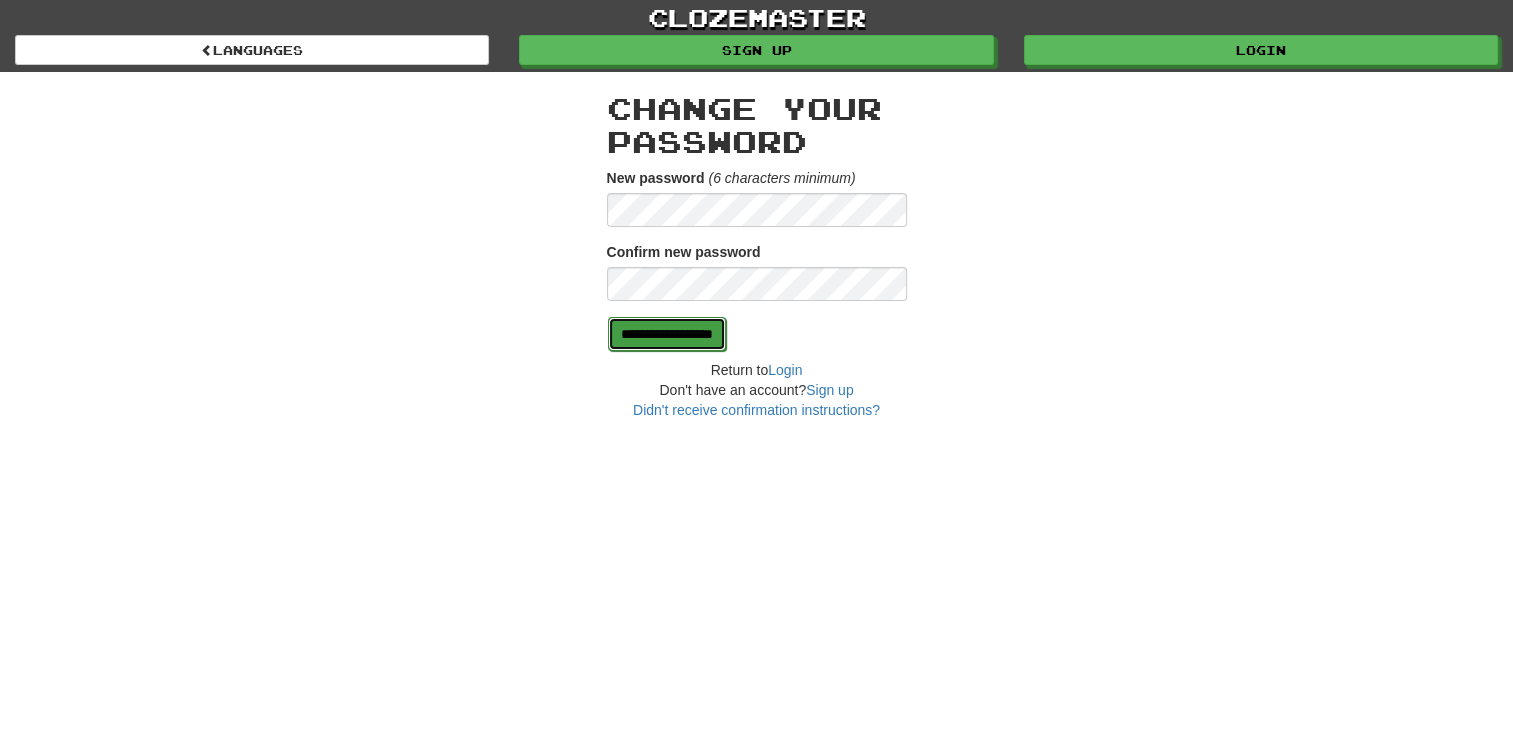 click on "**********" at bounding box center [667, 334] 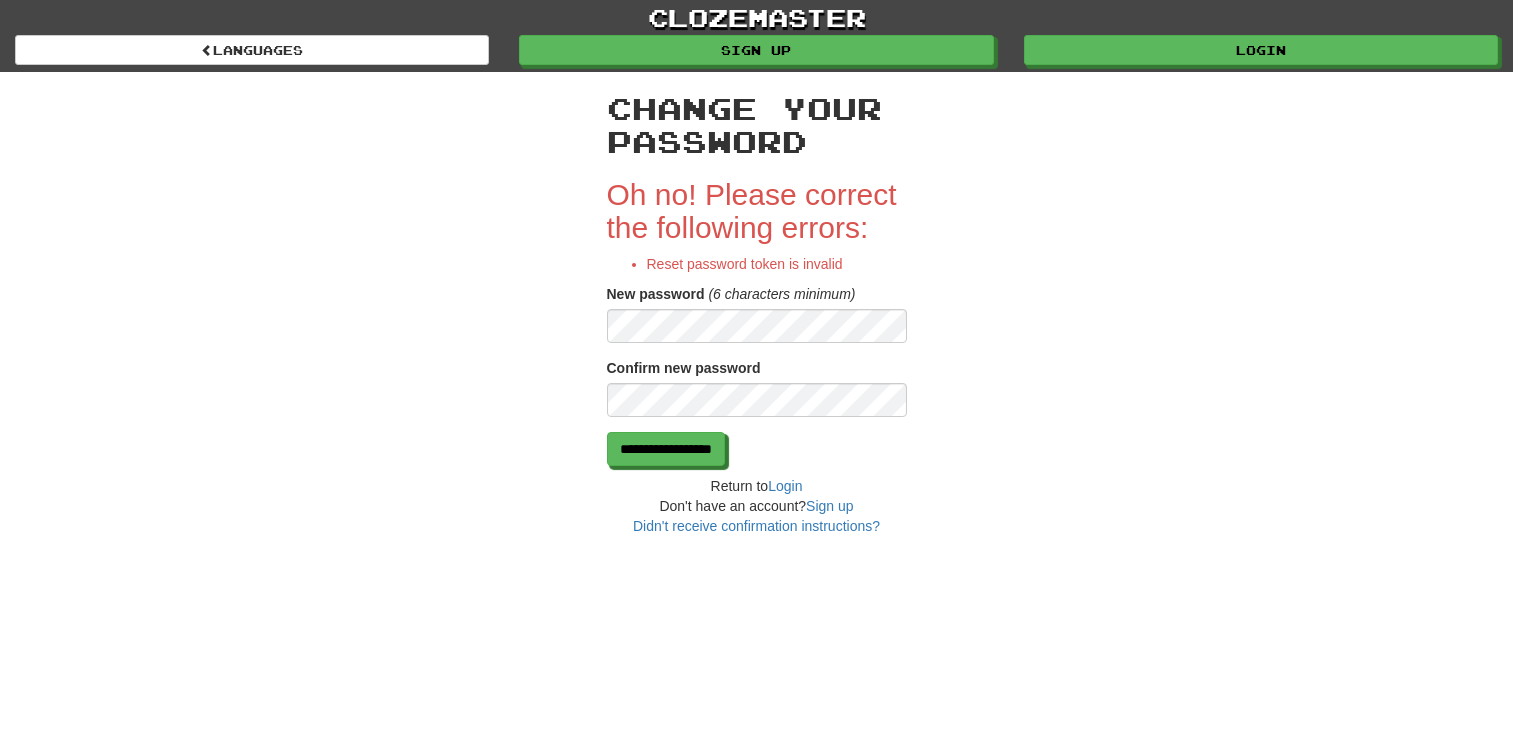 scroll, scrollTop: 0, scrollLeft: 0, axis: both 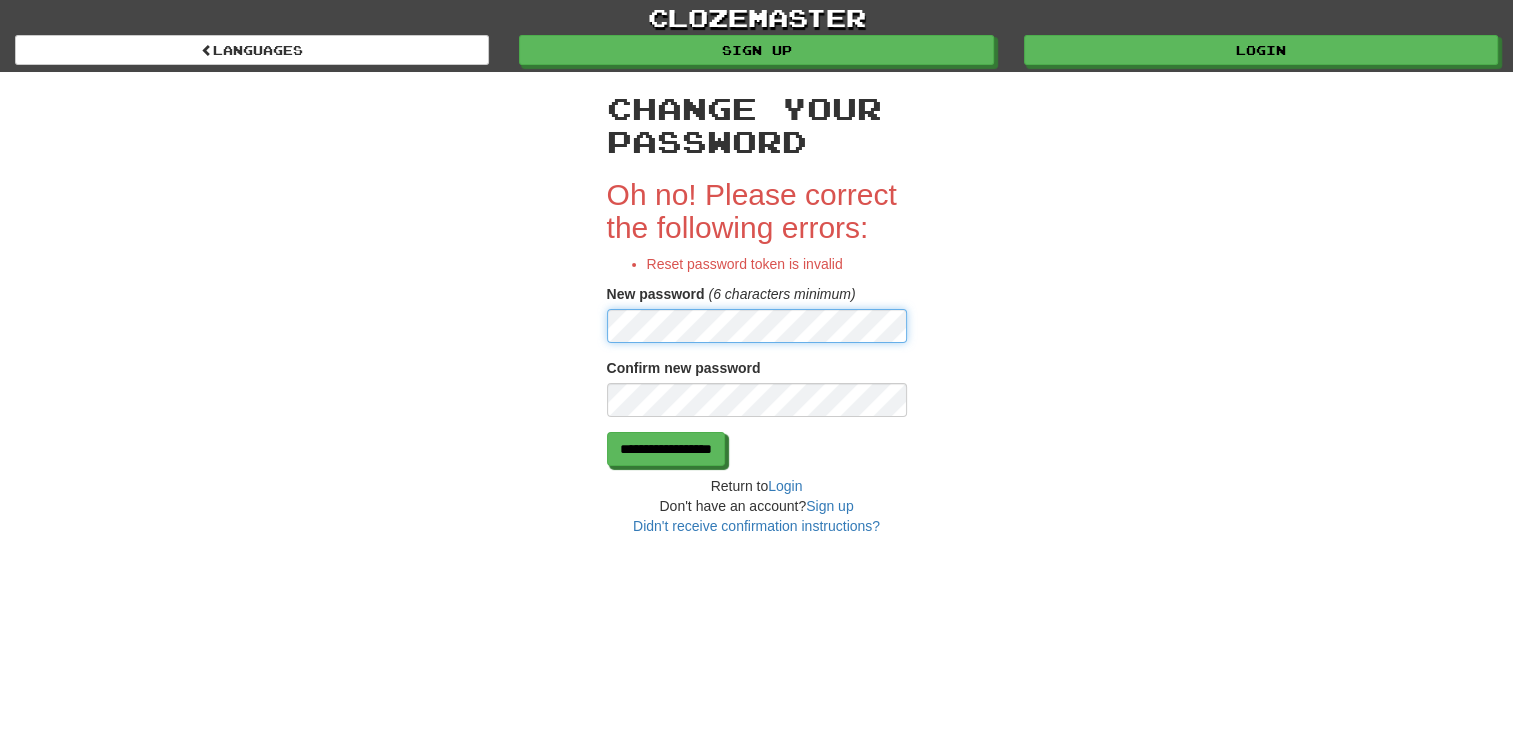 click on "**********" at bounding box center (757, 304) 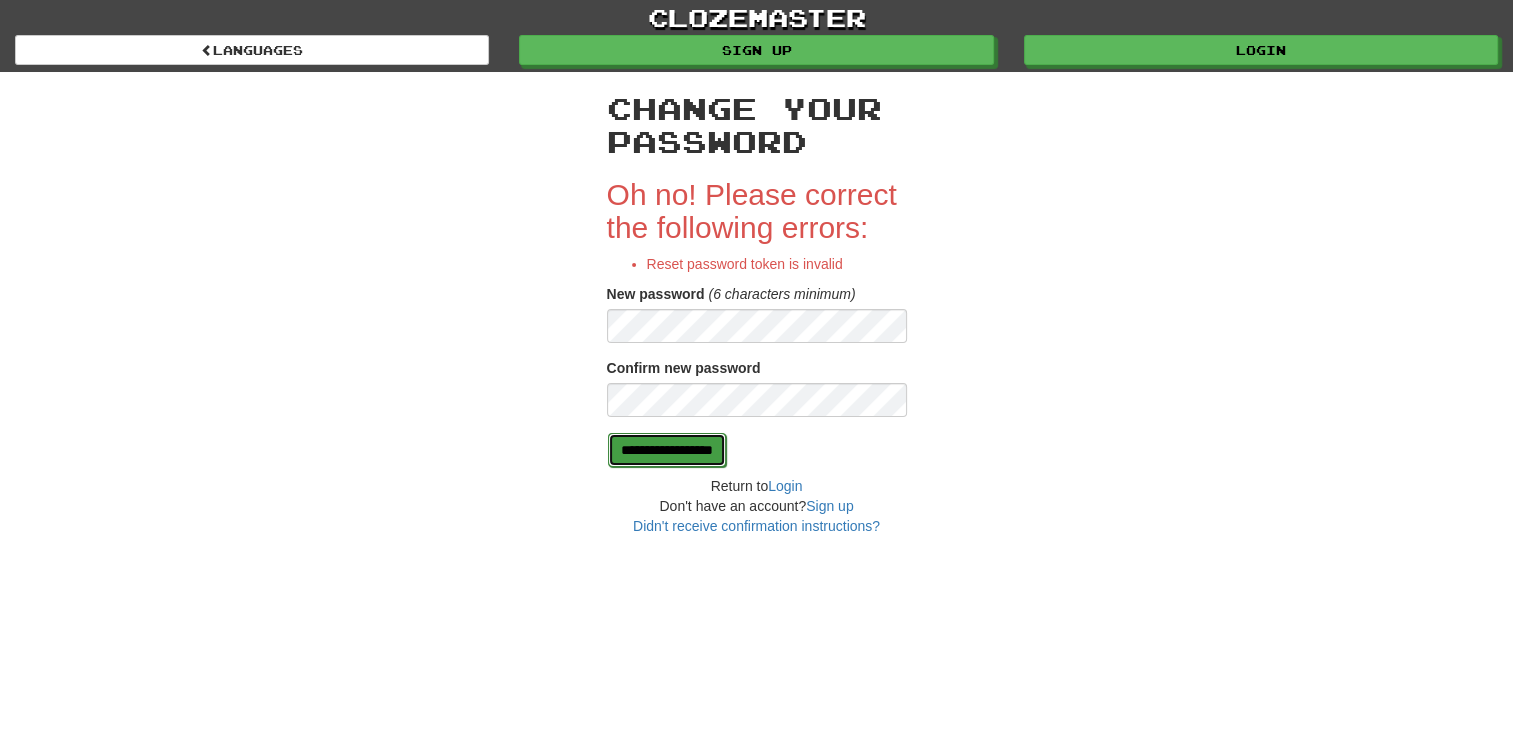 click on "**********" at bounding box center (667, 450) 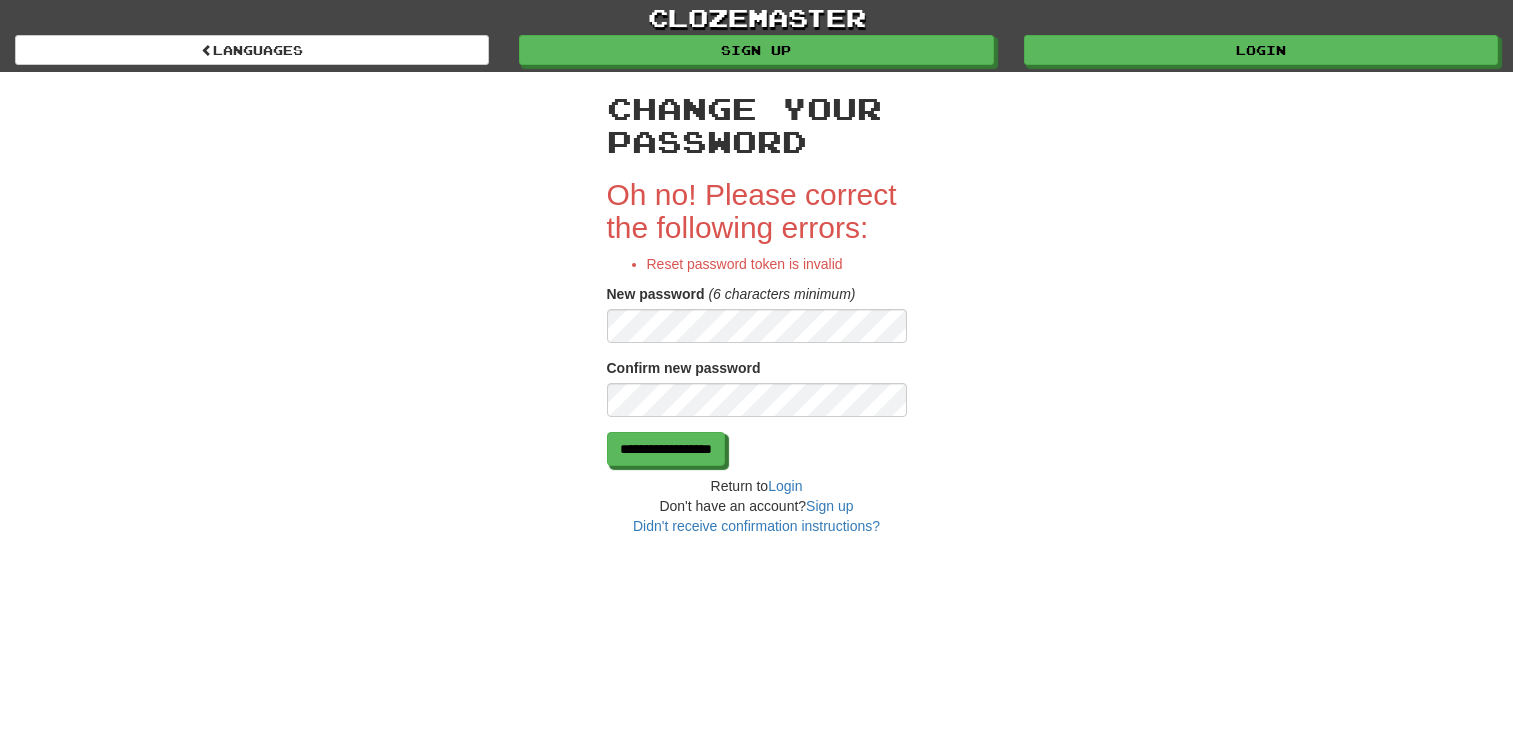 scroll, scrollTop: 0, scrollLeft: 0, axis: both 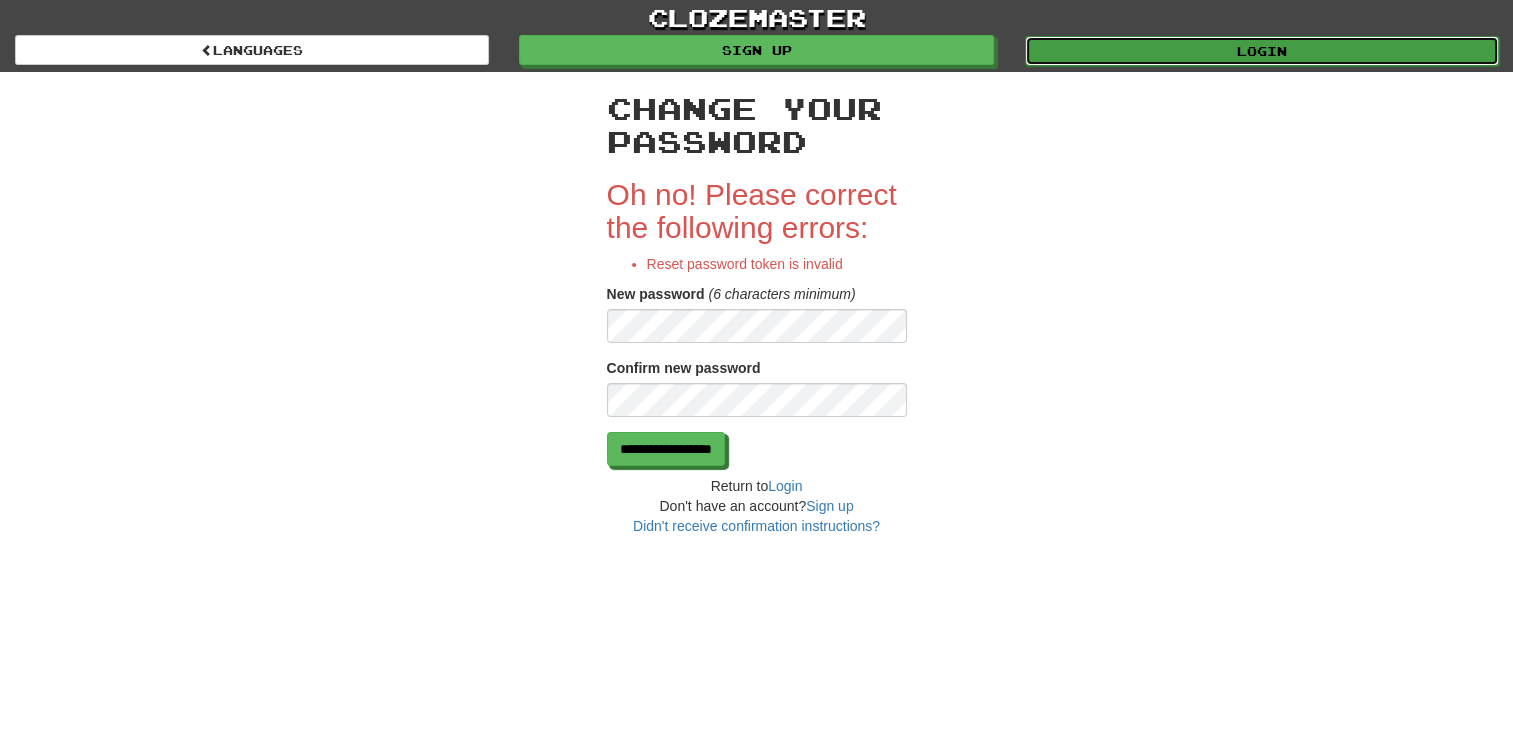 drag, startPoint x: 1282, startPoint y: 46, endPoint x: 1208, endPoint y: 62, distance: 75.70998 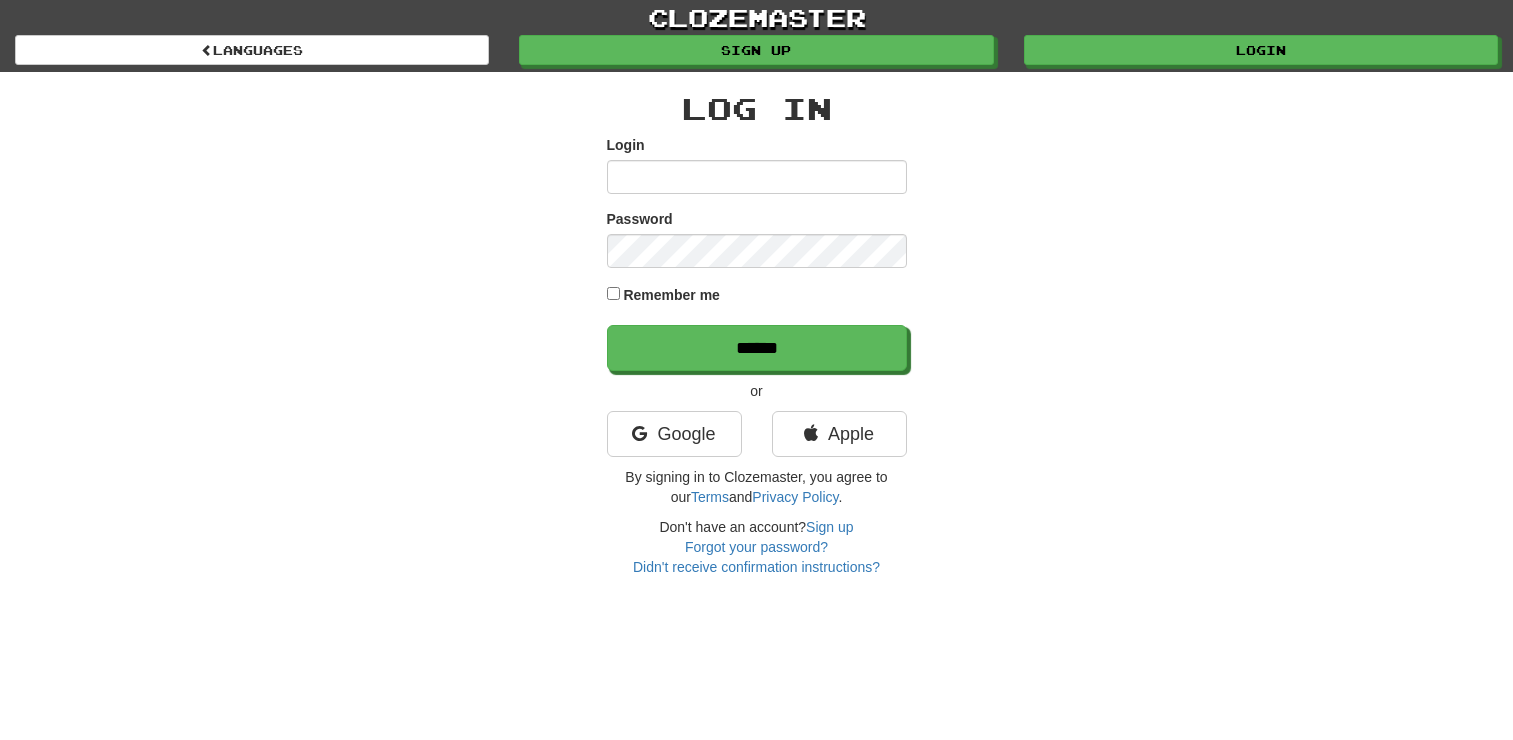 scroll, scrollTop: 0, scrollLeft: 0, axis: both 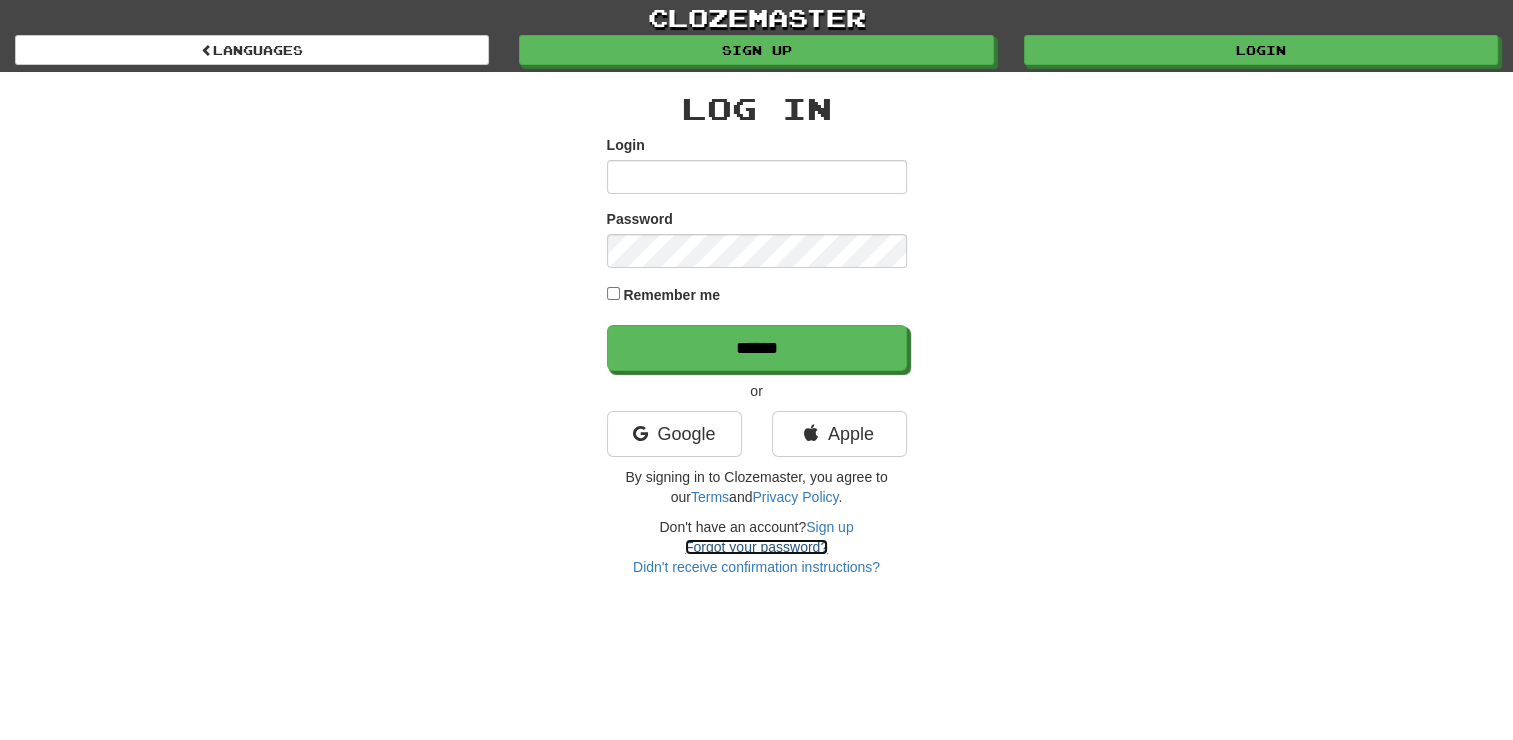 click on "Forgot your password?" at bounding box center [756, 547] 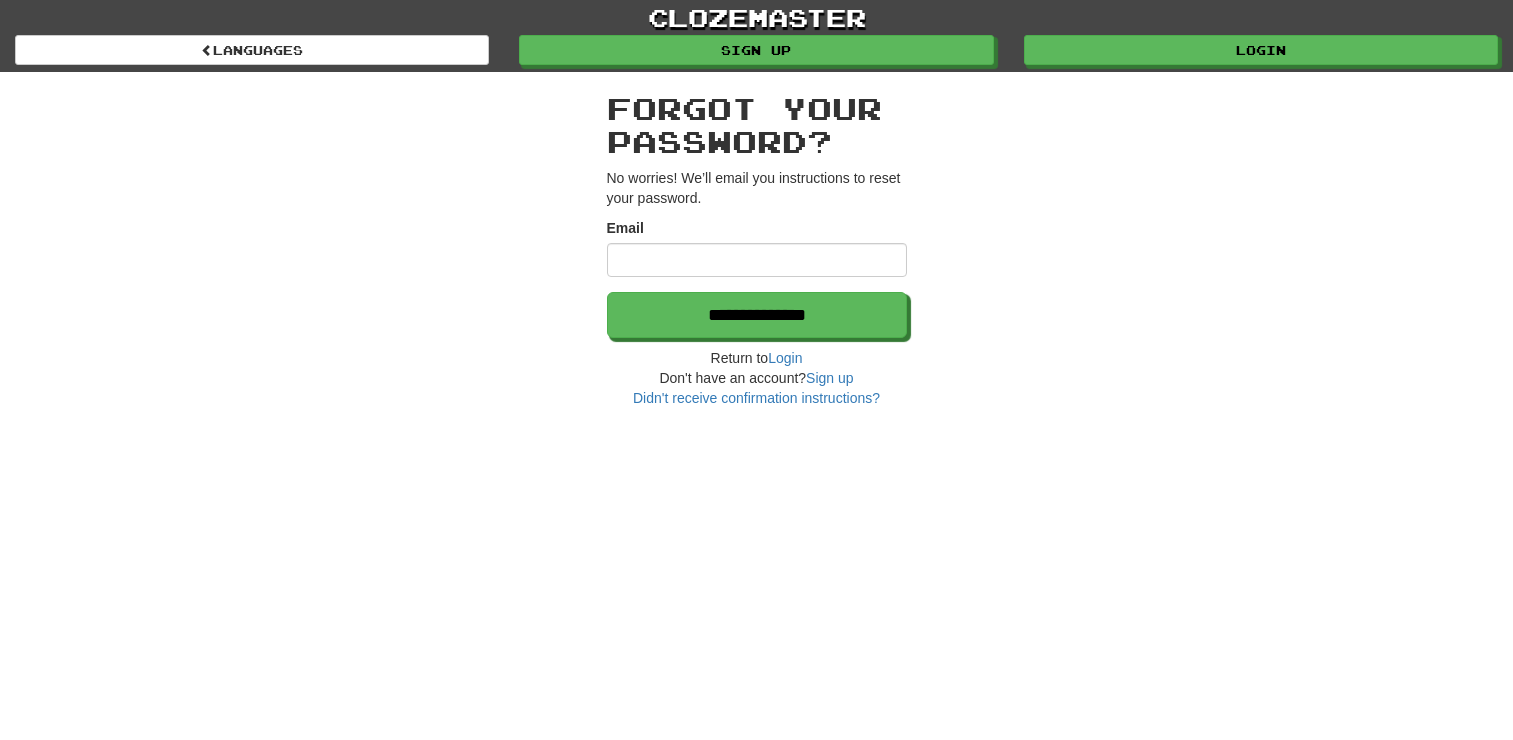 scroll, scrollTop: 0, scrollLeft: 0, axis: both 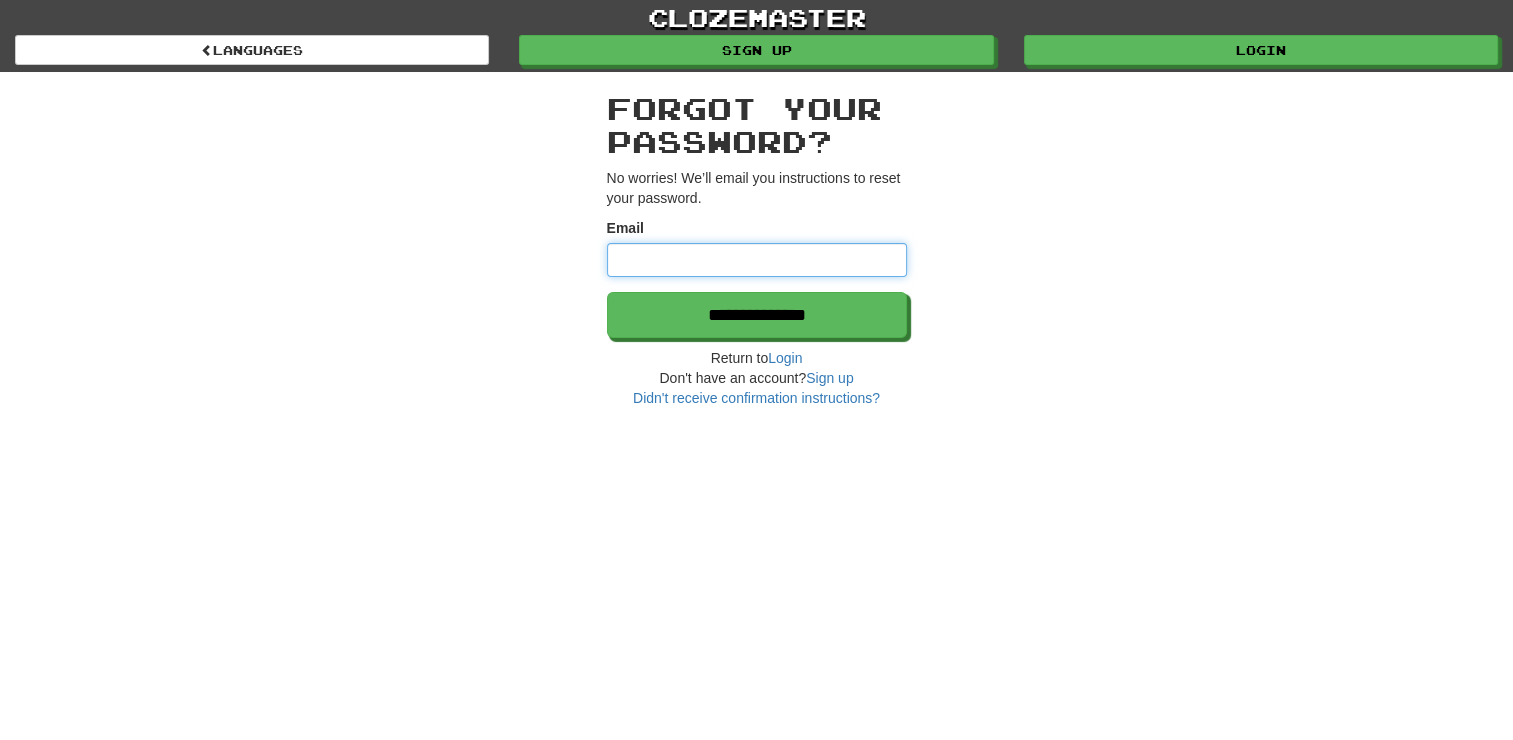 click on "**********" at bounding box center (757, 278) 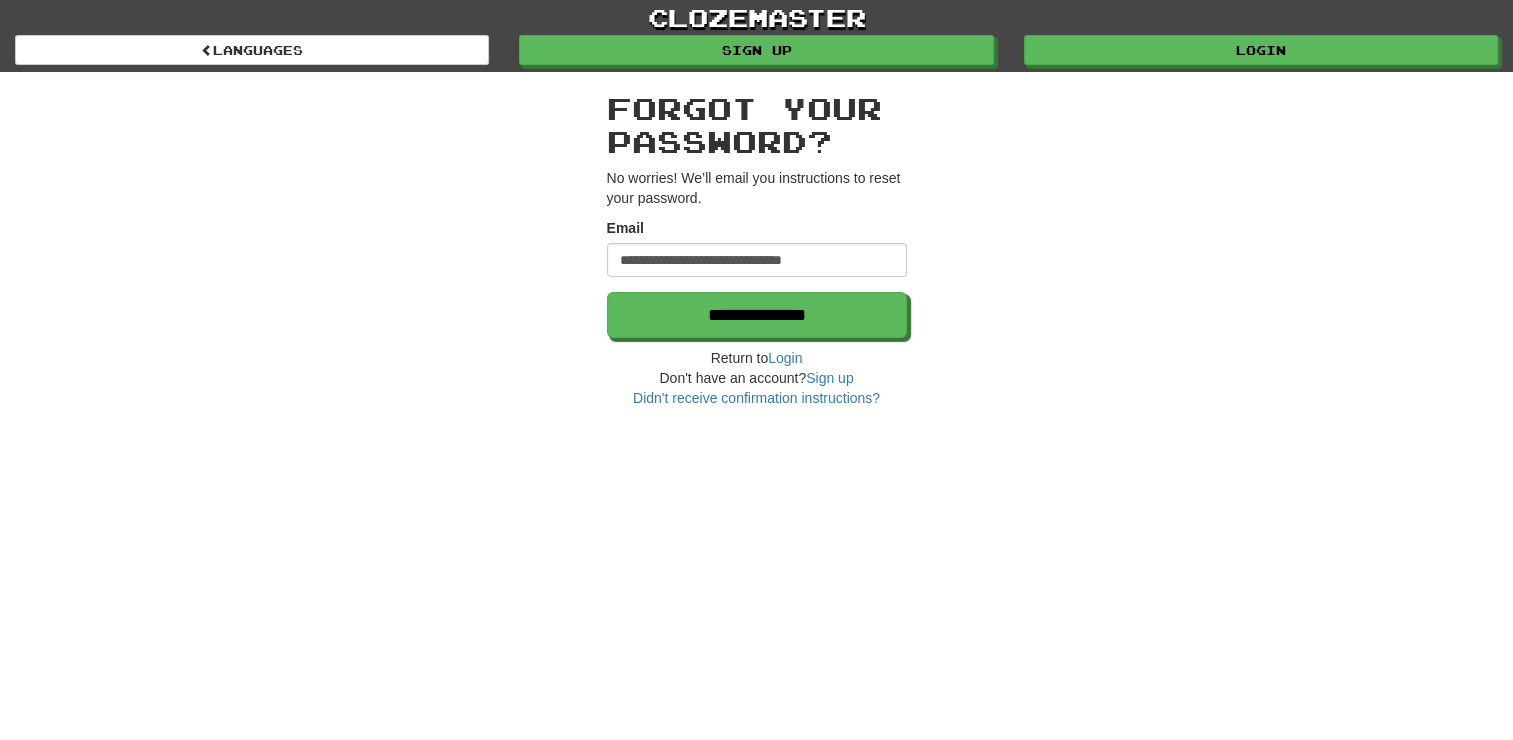 click on "Forgot your password?" at bounding box center (757, 125) 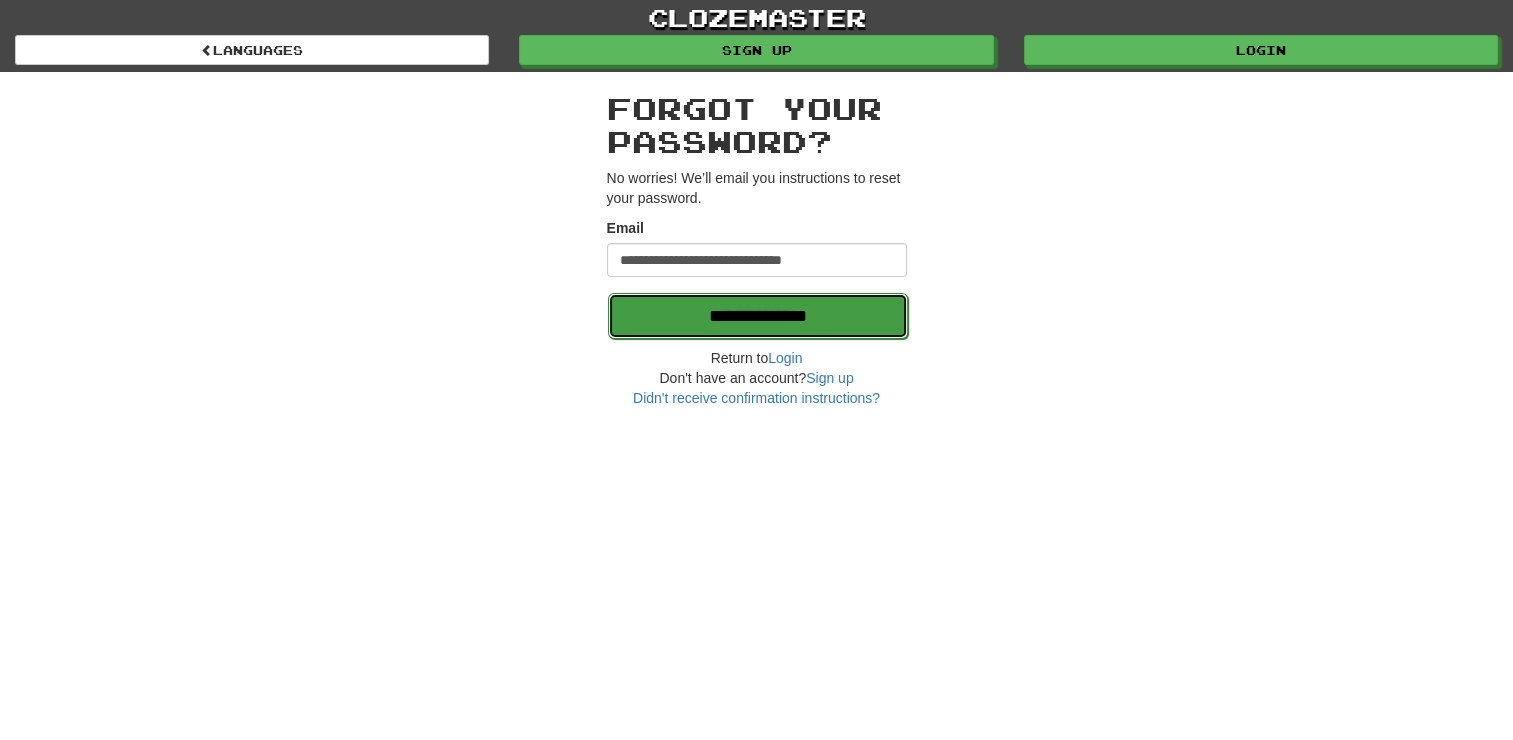click on "**********" at bounding box center (758, 316) 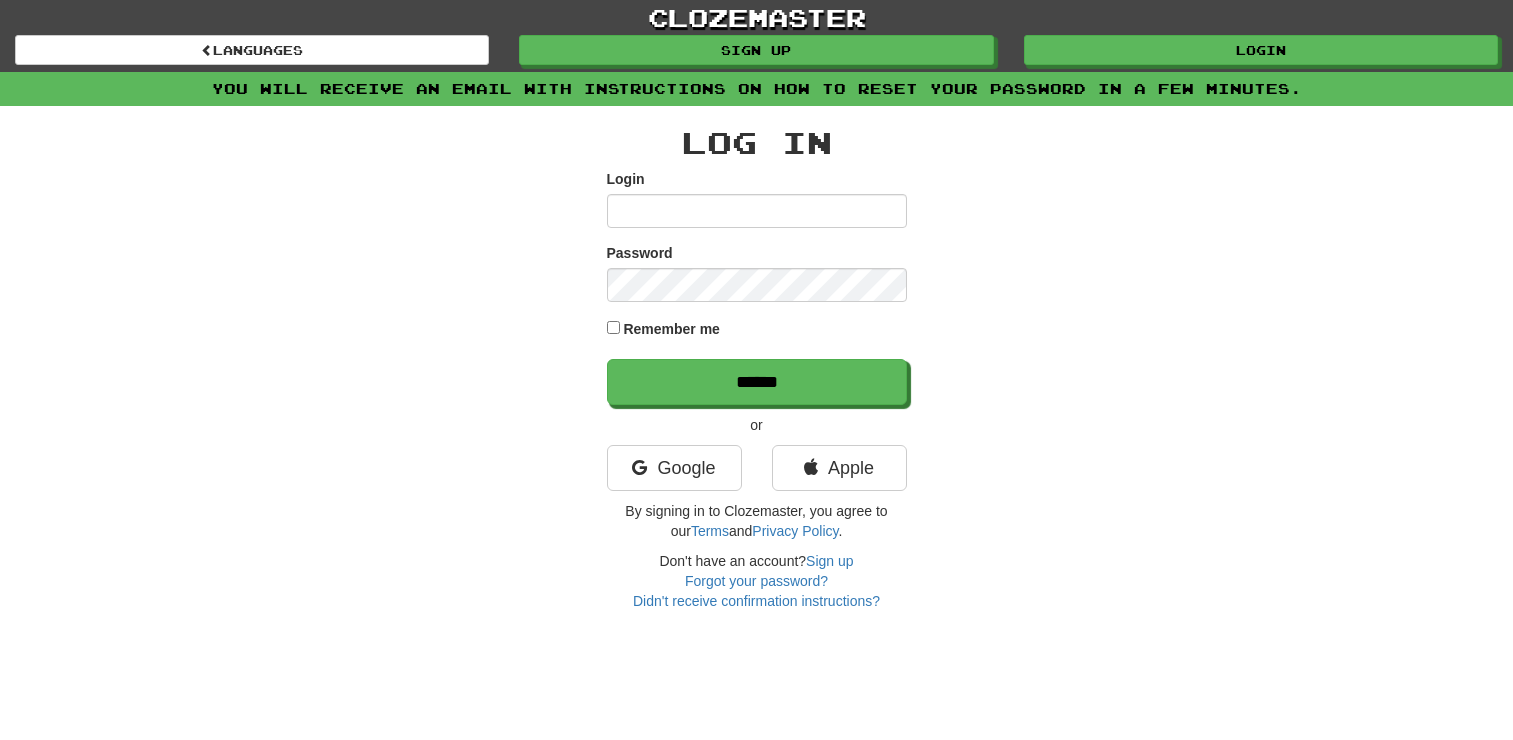scroll, scrollTop: 0, scrollLeft: 0, axis: both 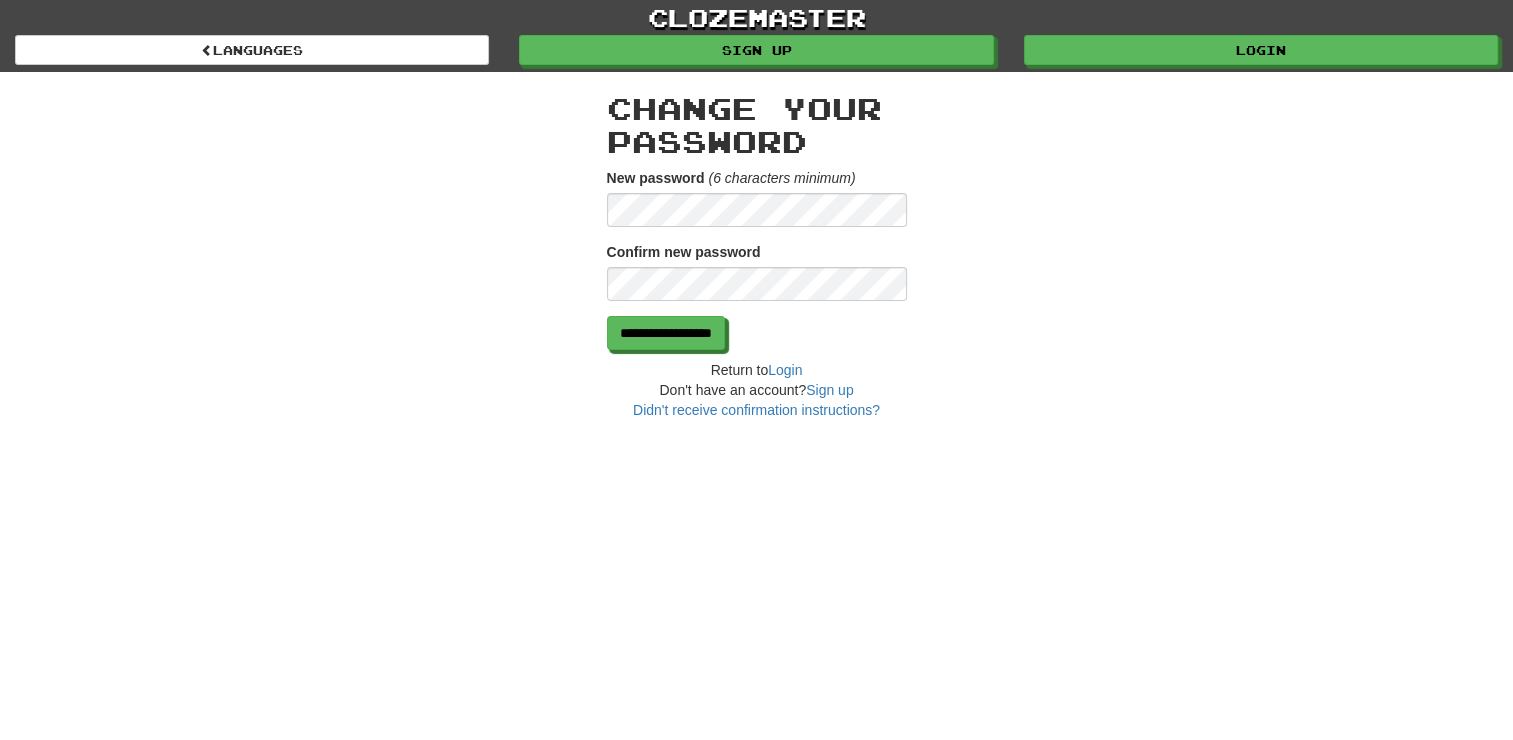 click on "**********" at bounding box center (757, 246) 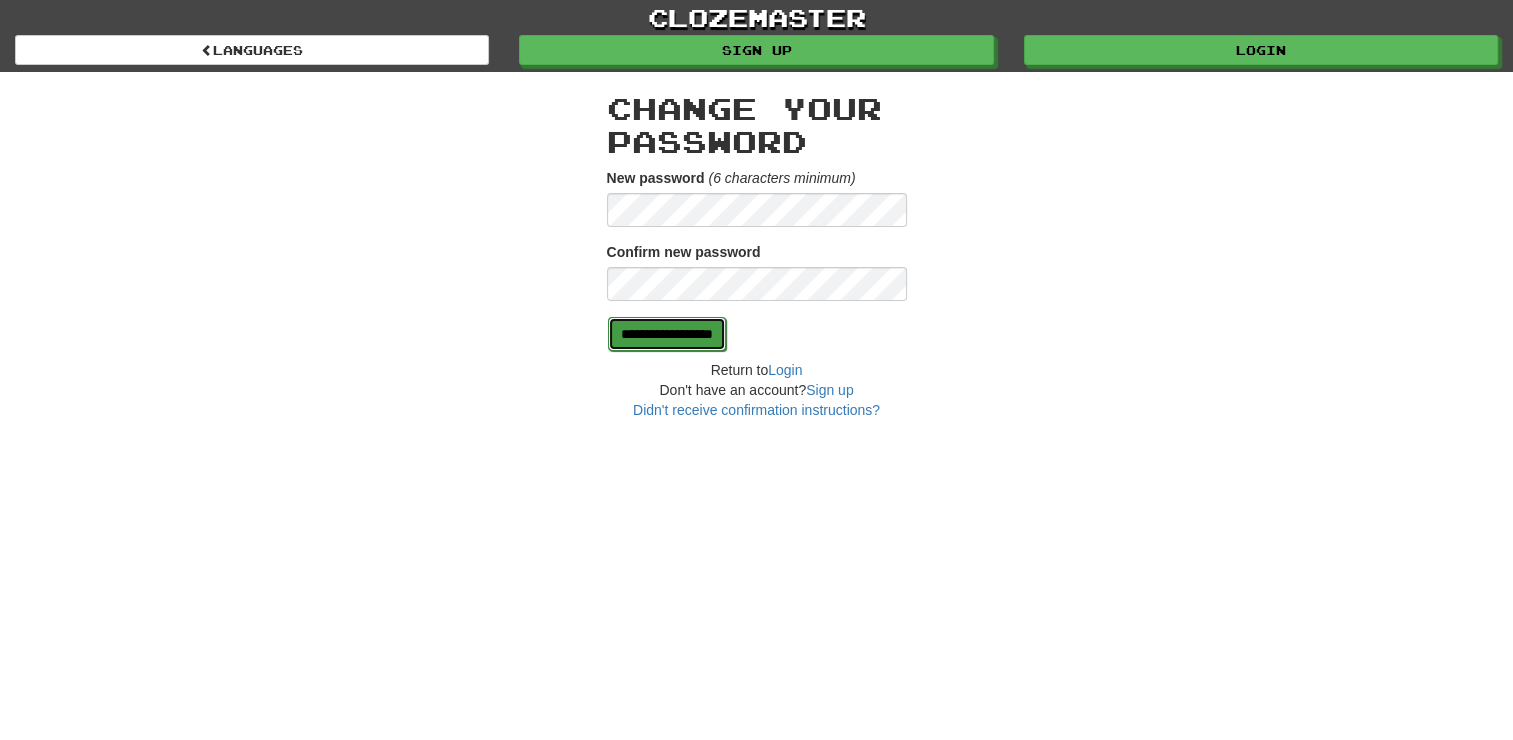 click on "**********" at bounding box center (667, 334) 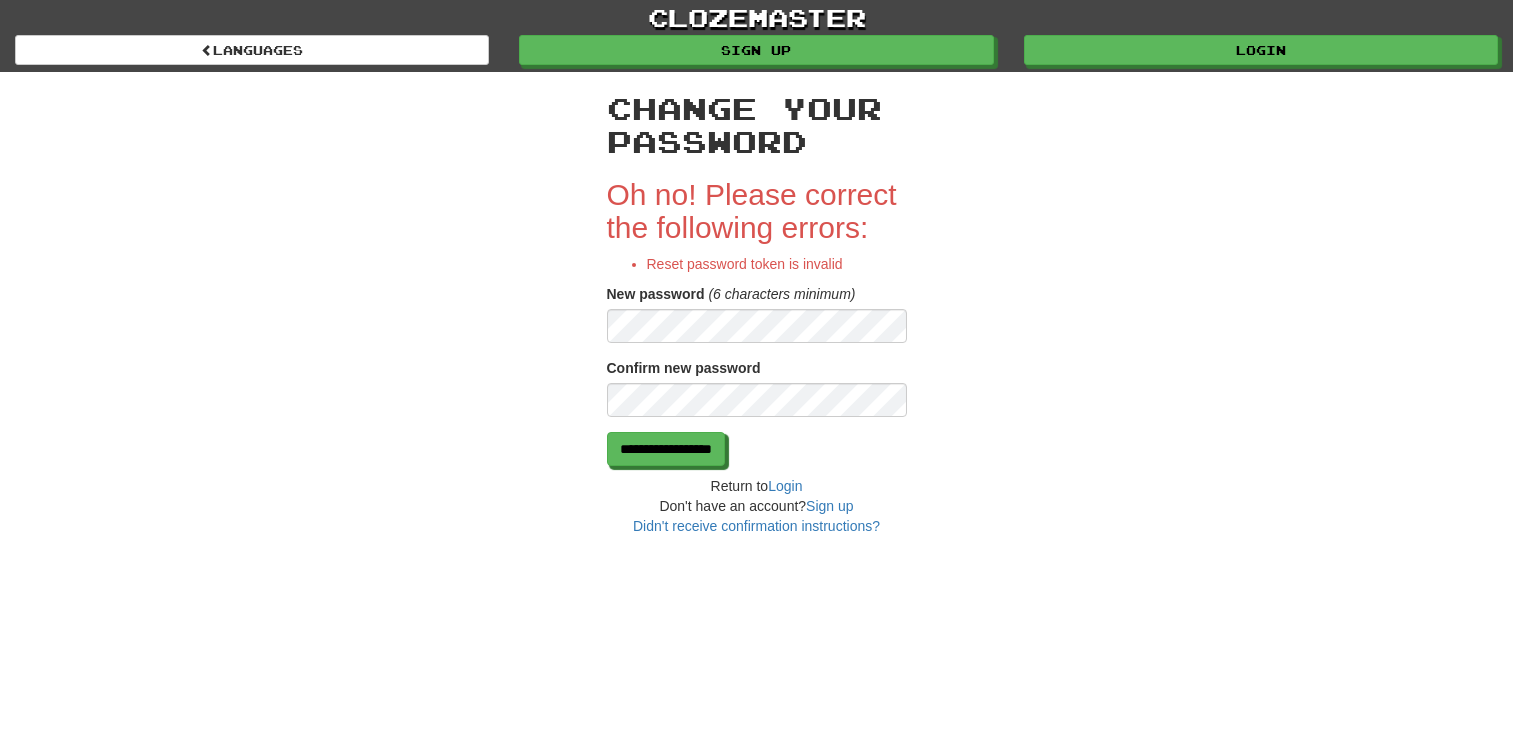 scroll, scrollTop: 0, scrollLeft: 0, axis: both 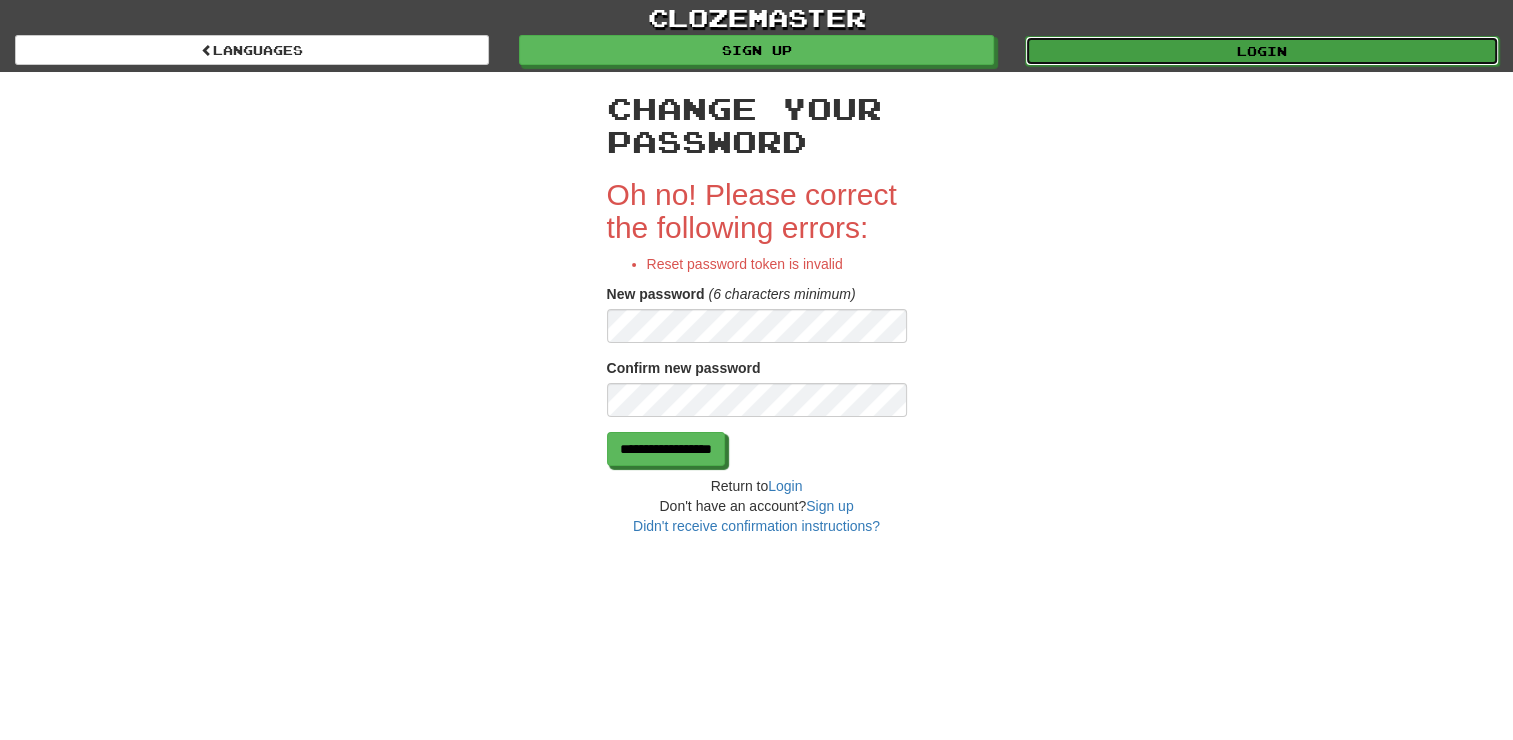 click on "Login" at bounding box center (1262, 51) 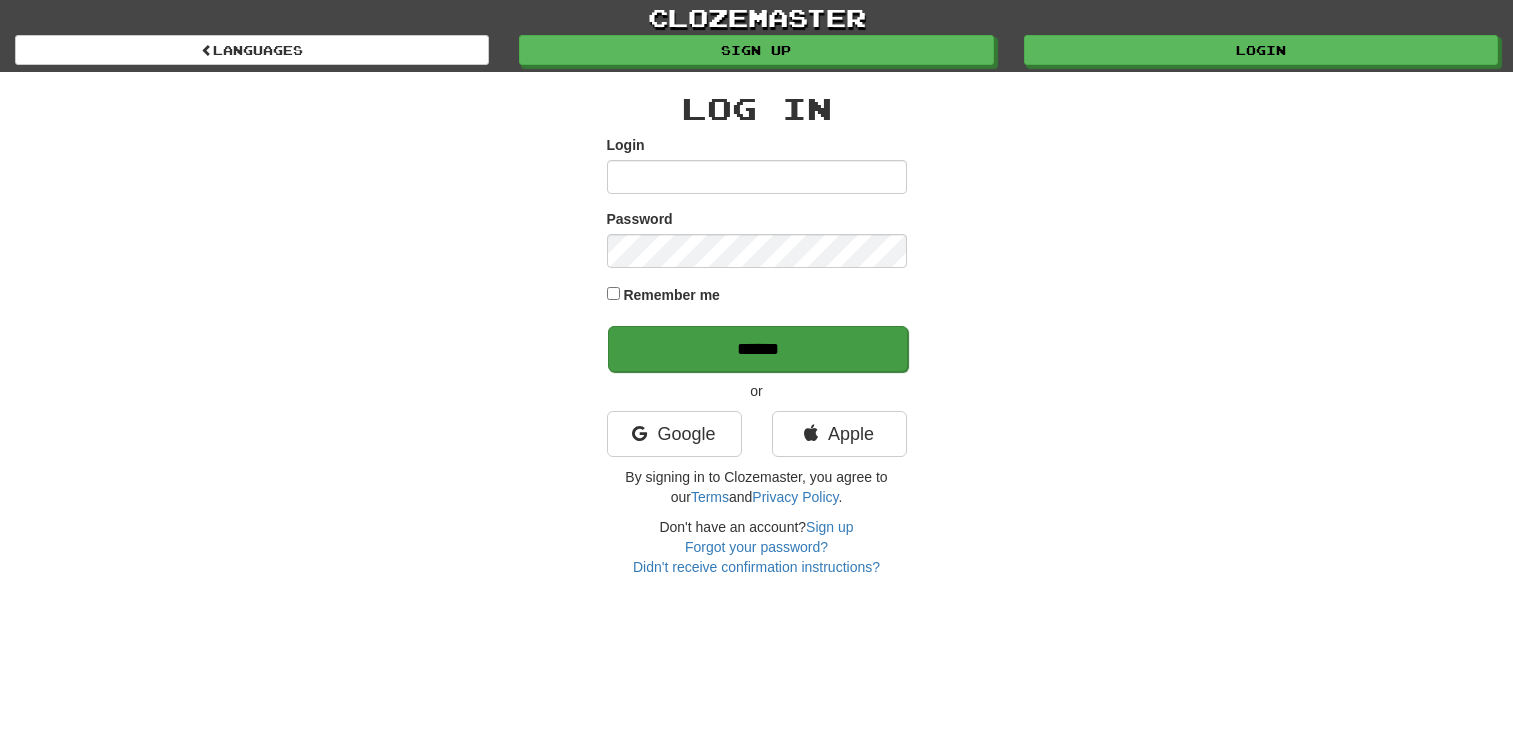 scroll, scrollTop: 0, scrollLeft: 0, axis: both 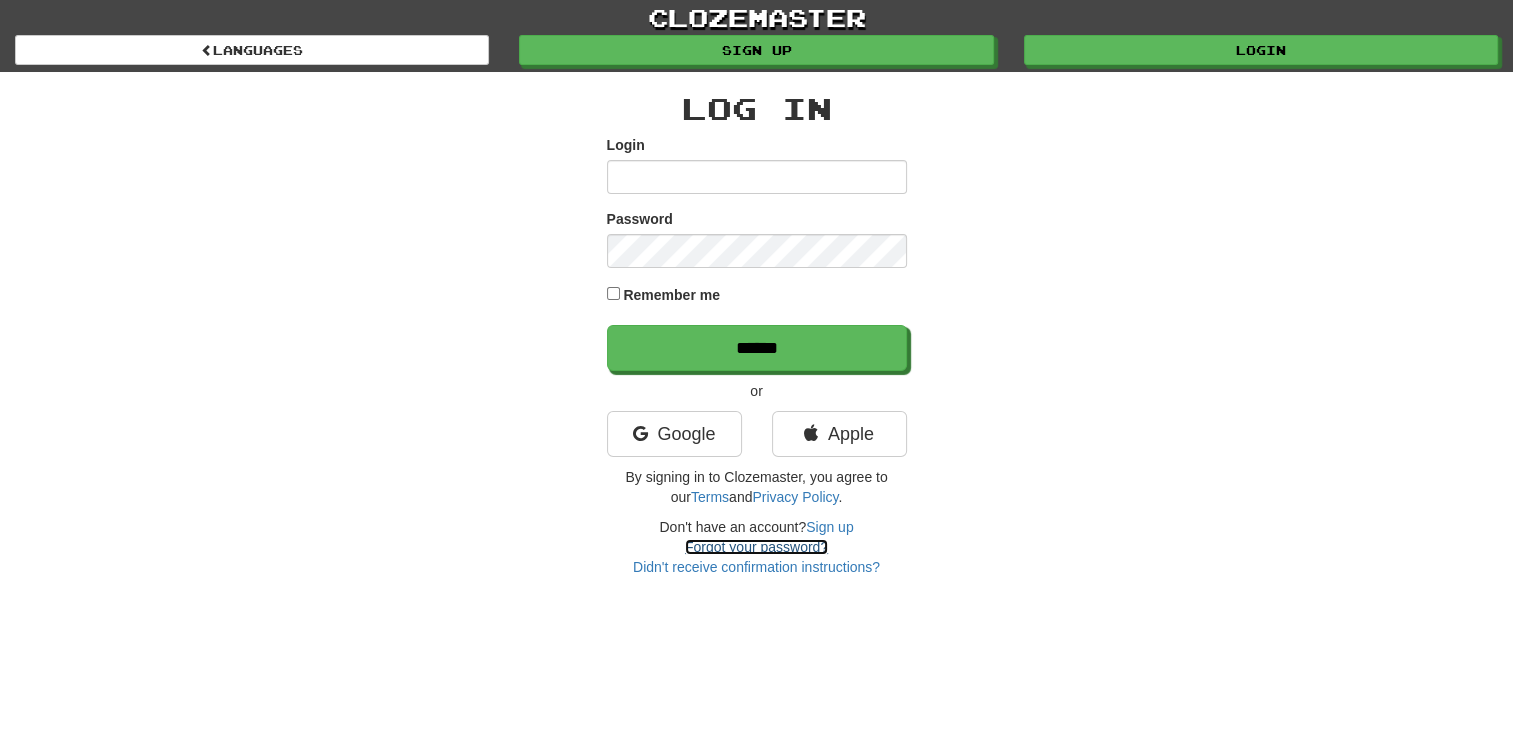 click on "Forgot your password?" at bounding box center [756, 547] 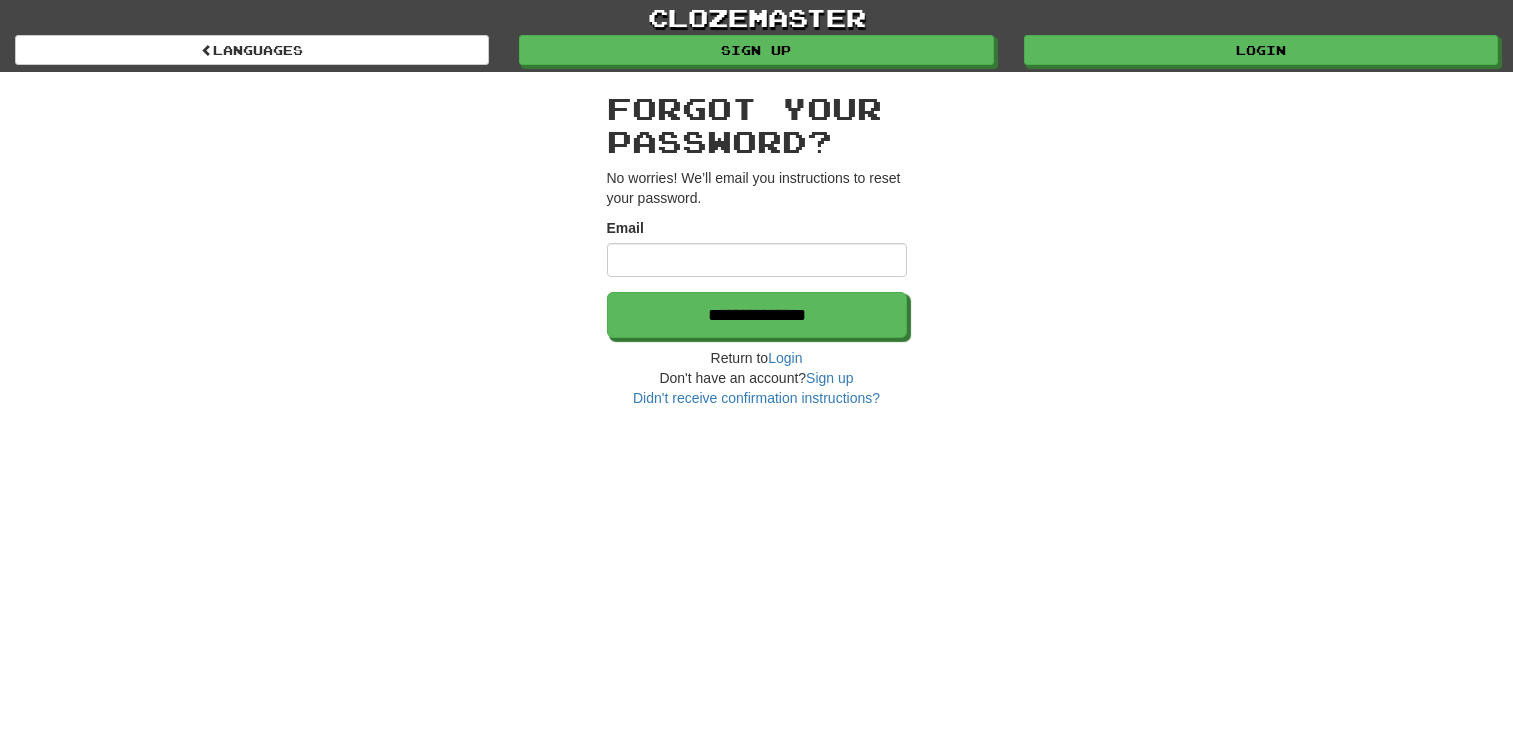 scroll, scrollTop: 0, scrollLeft: 0, axis: both 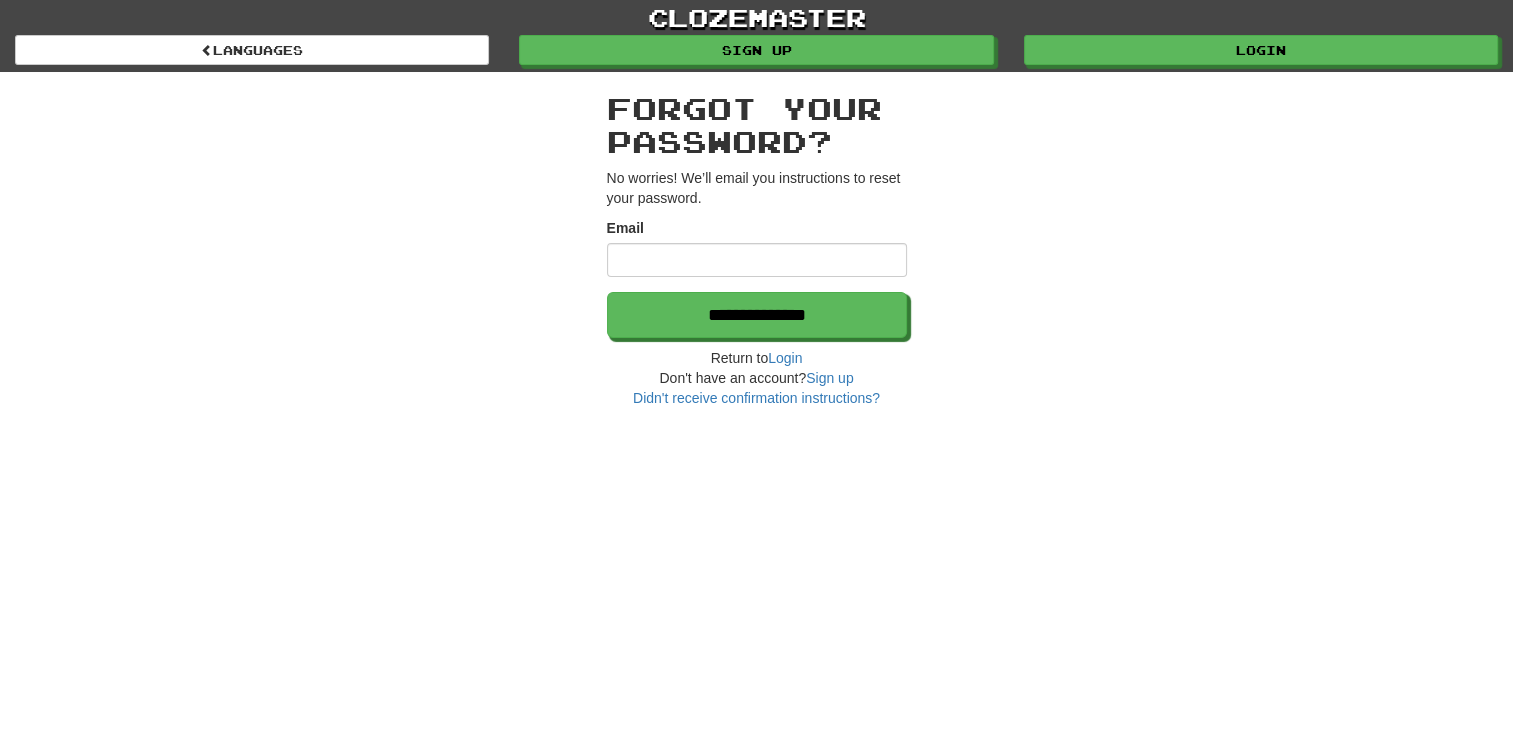 click on "Email" at bounding box center (757, 260) 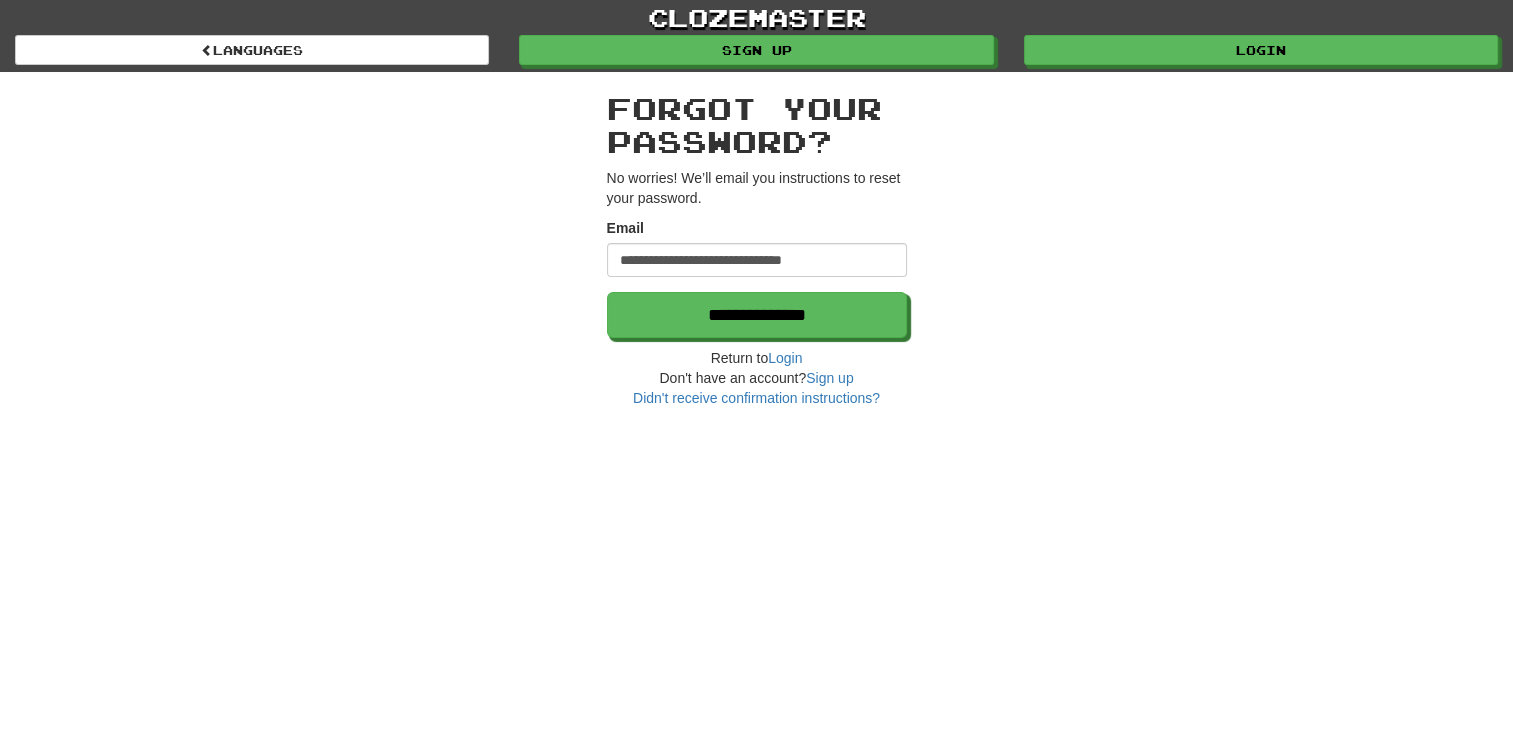 click on "Forgot your password?" at bounding box center (757, 125) 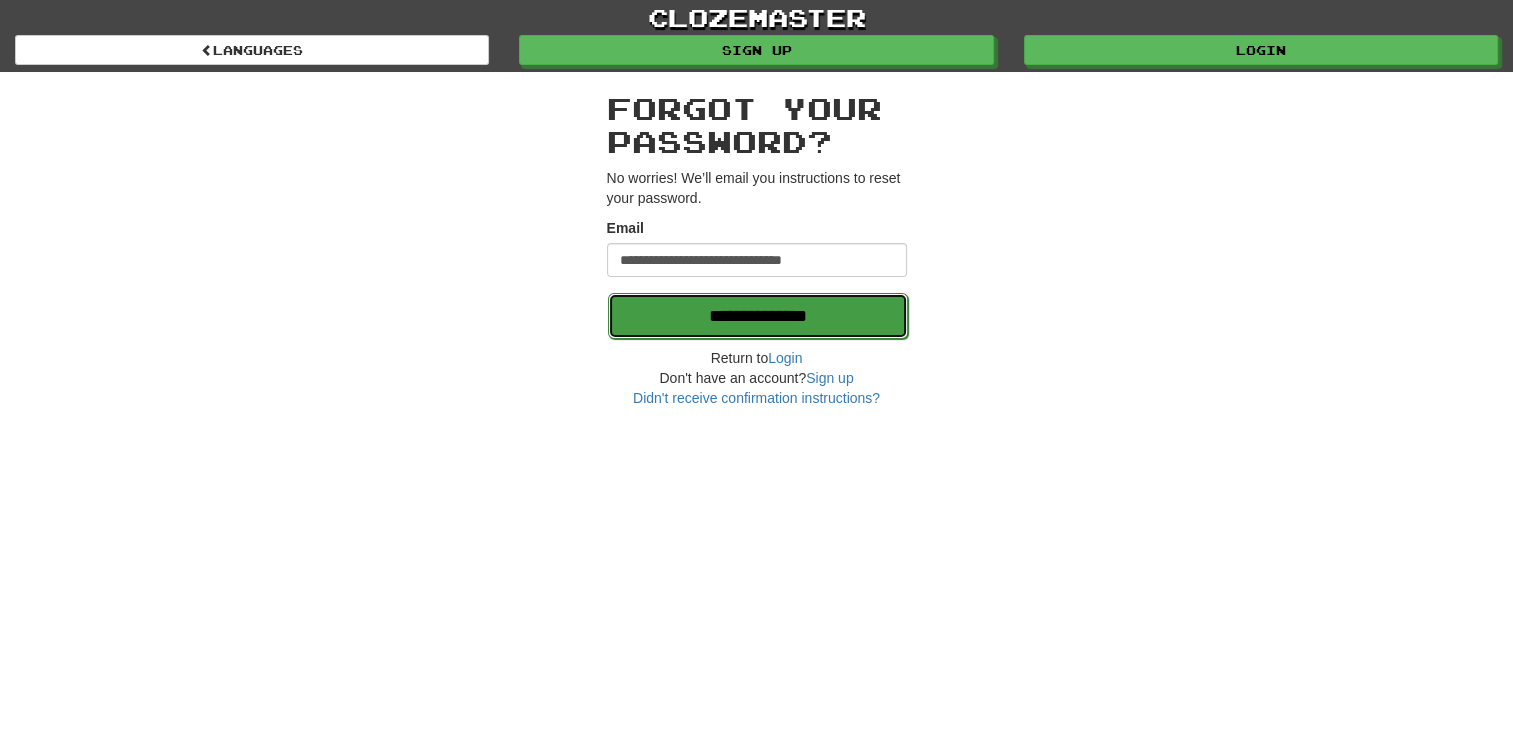 click on "**********" at bounding box center [758, 316] 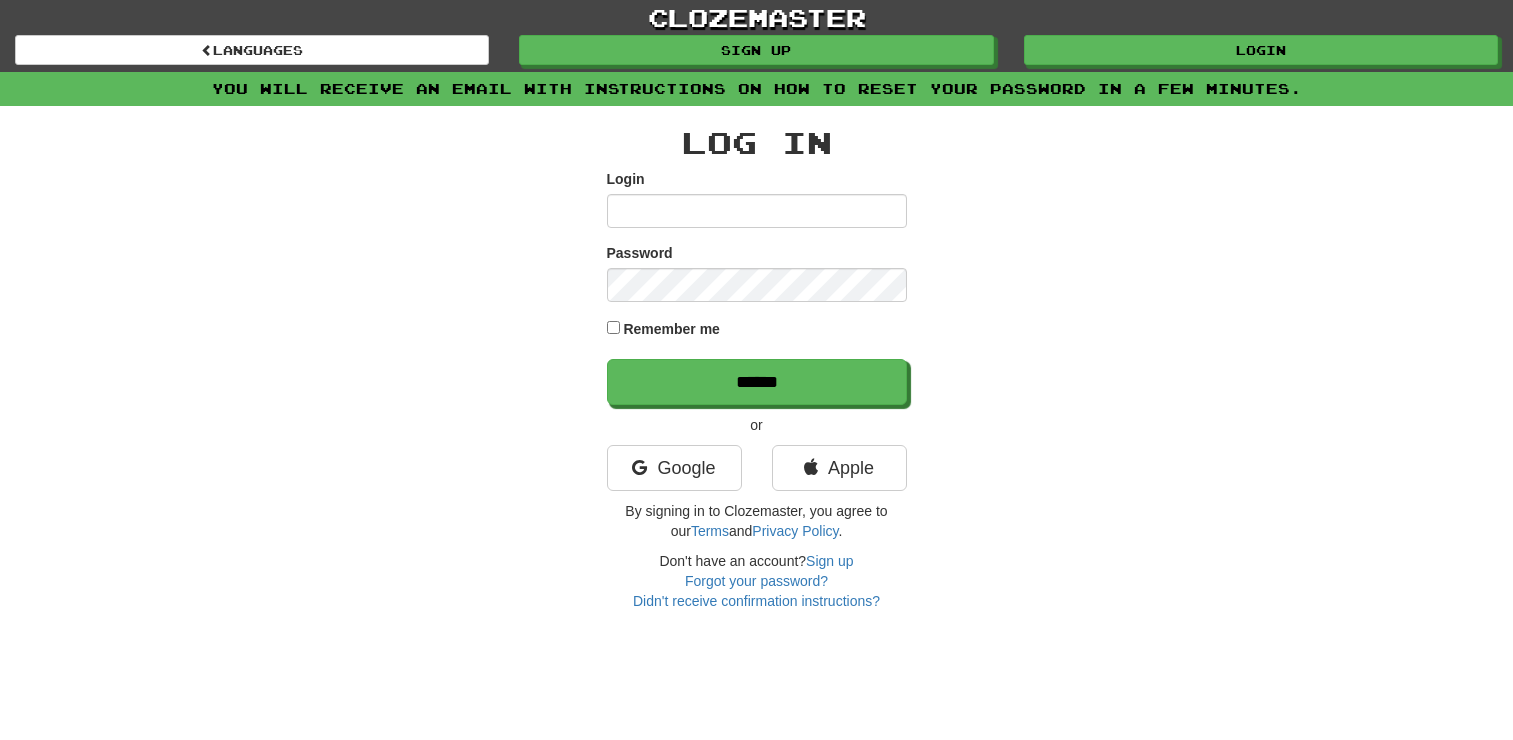 scroll, scrollTop: 0, scrollLeft: 0, axis: both 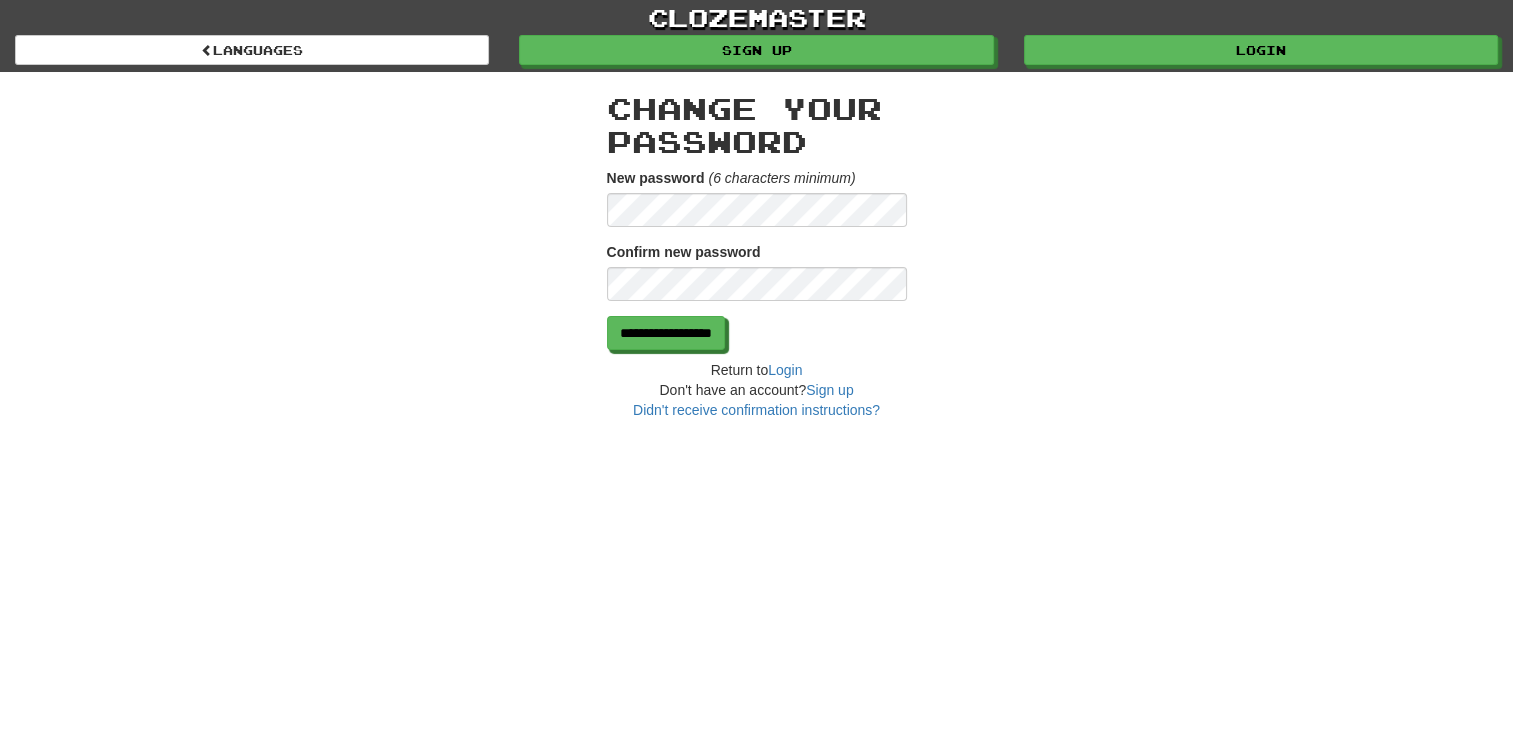 click on "**********" at bounding box center [757, 246] 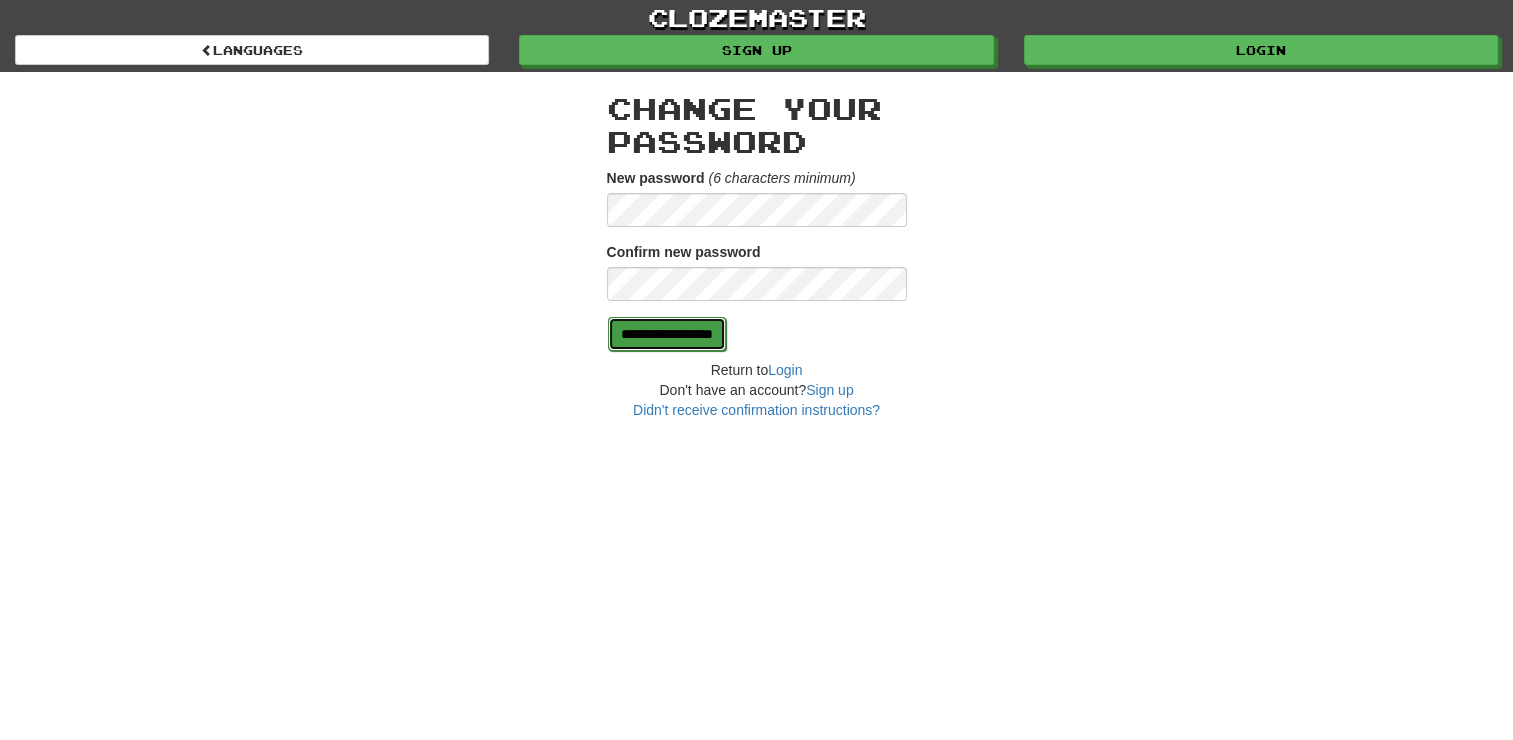 click on "**********" at bounding box center [667, 334] 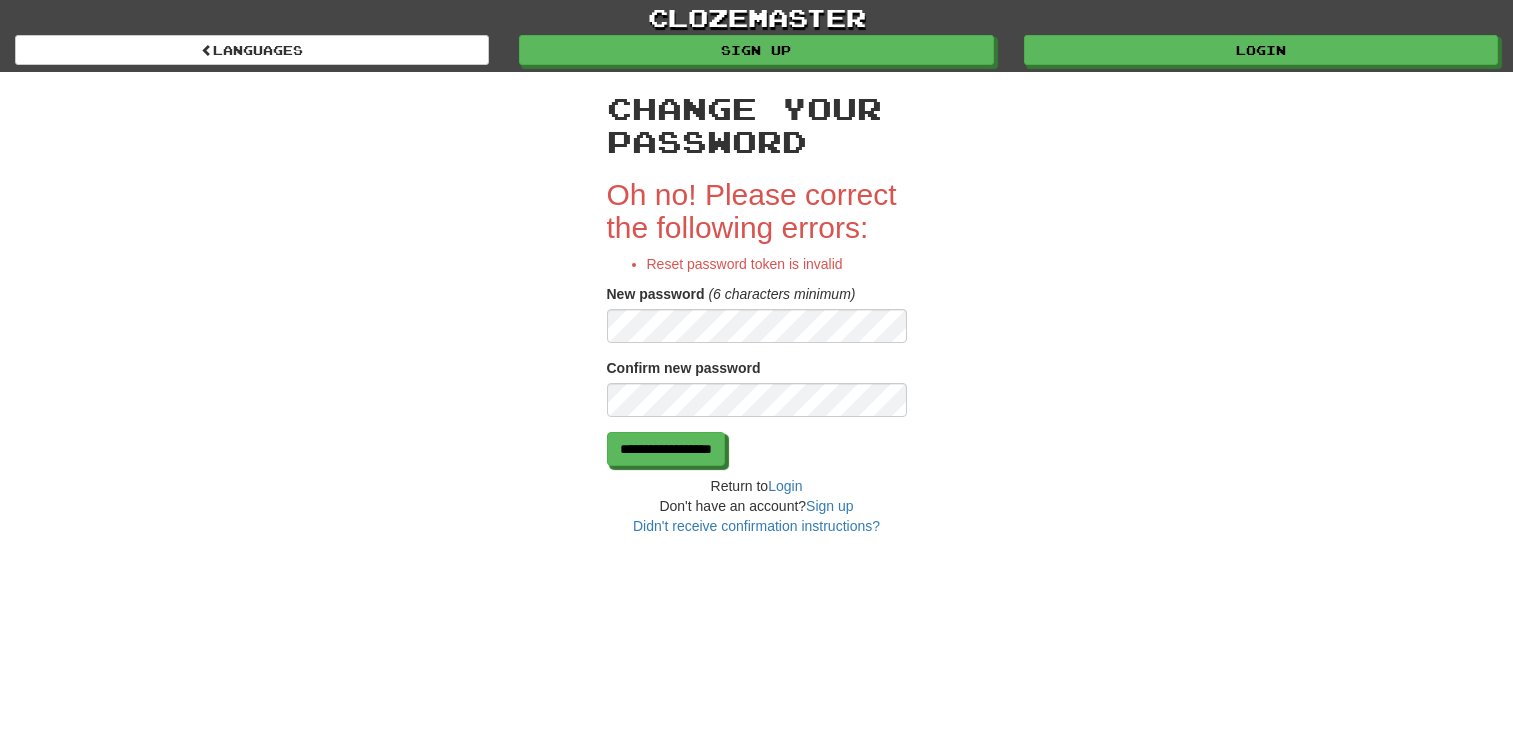 scroll, scrollTop: 0, scrollLeft: 0, axis: both 